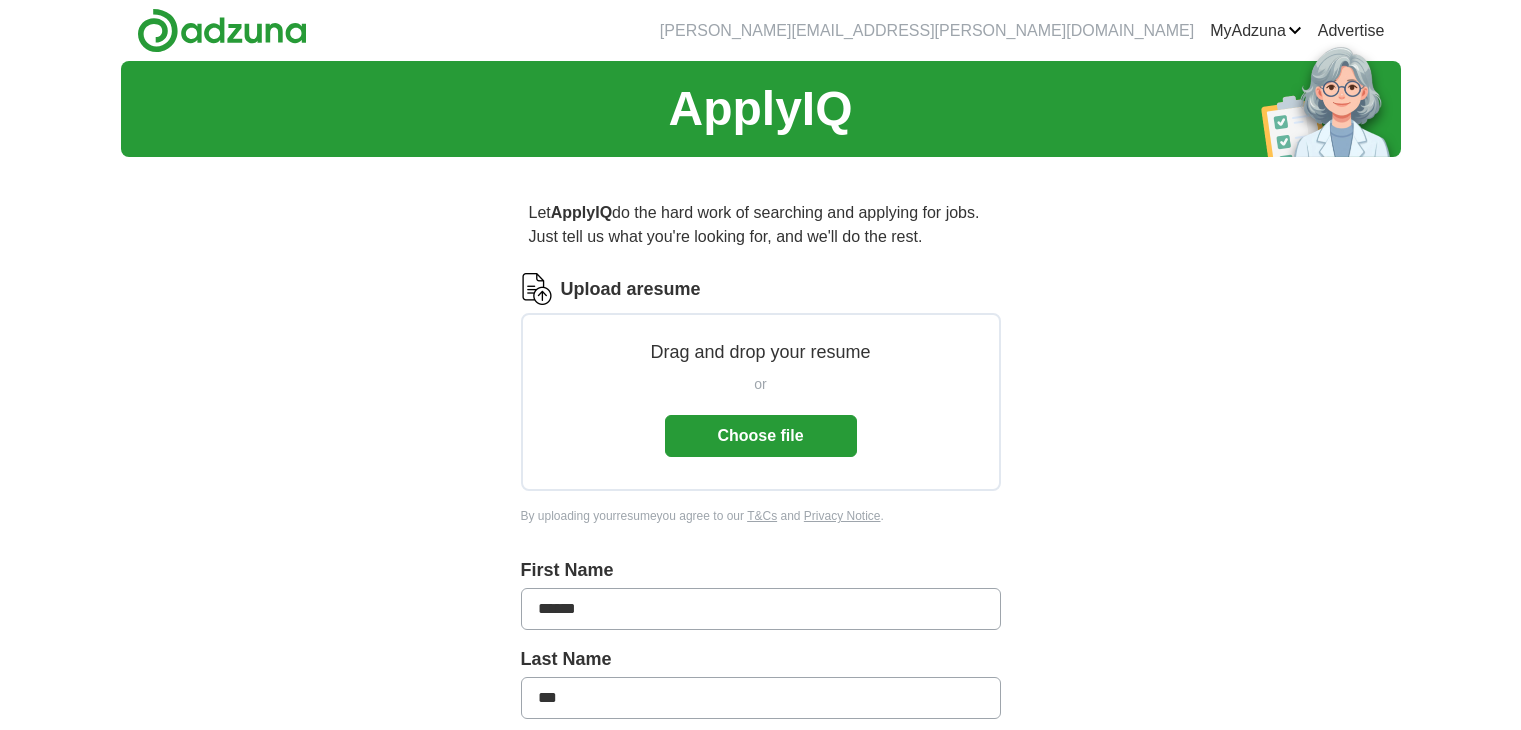 scroll, scrollTop: 0, scrollLeft: 0, axis: both 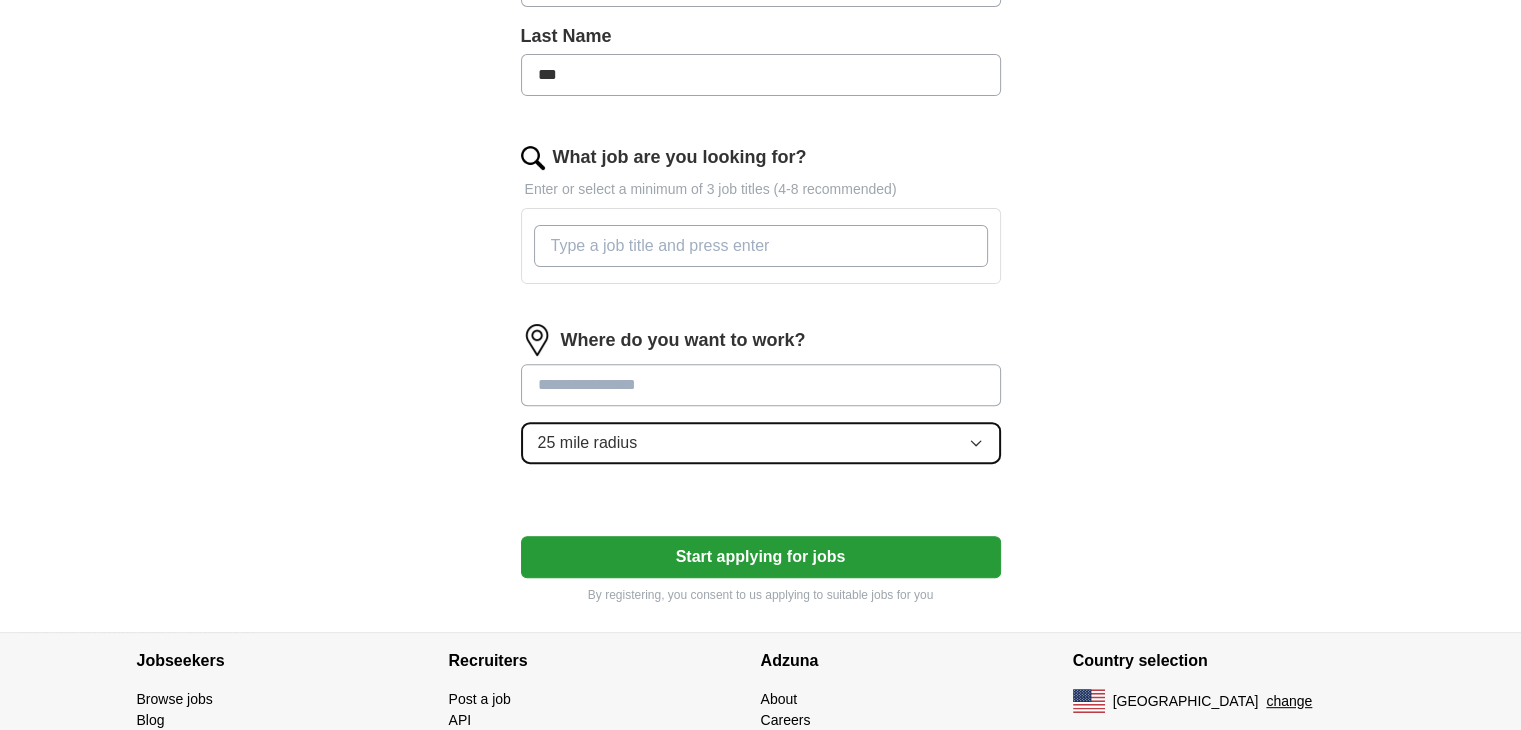 click on "25 mile radius" at bounding box center [761, 443] 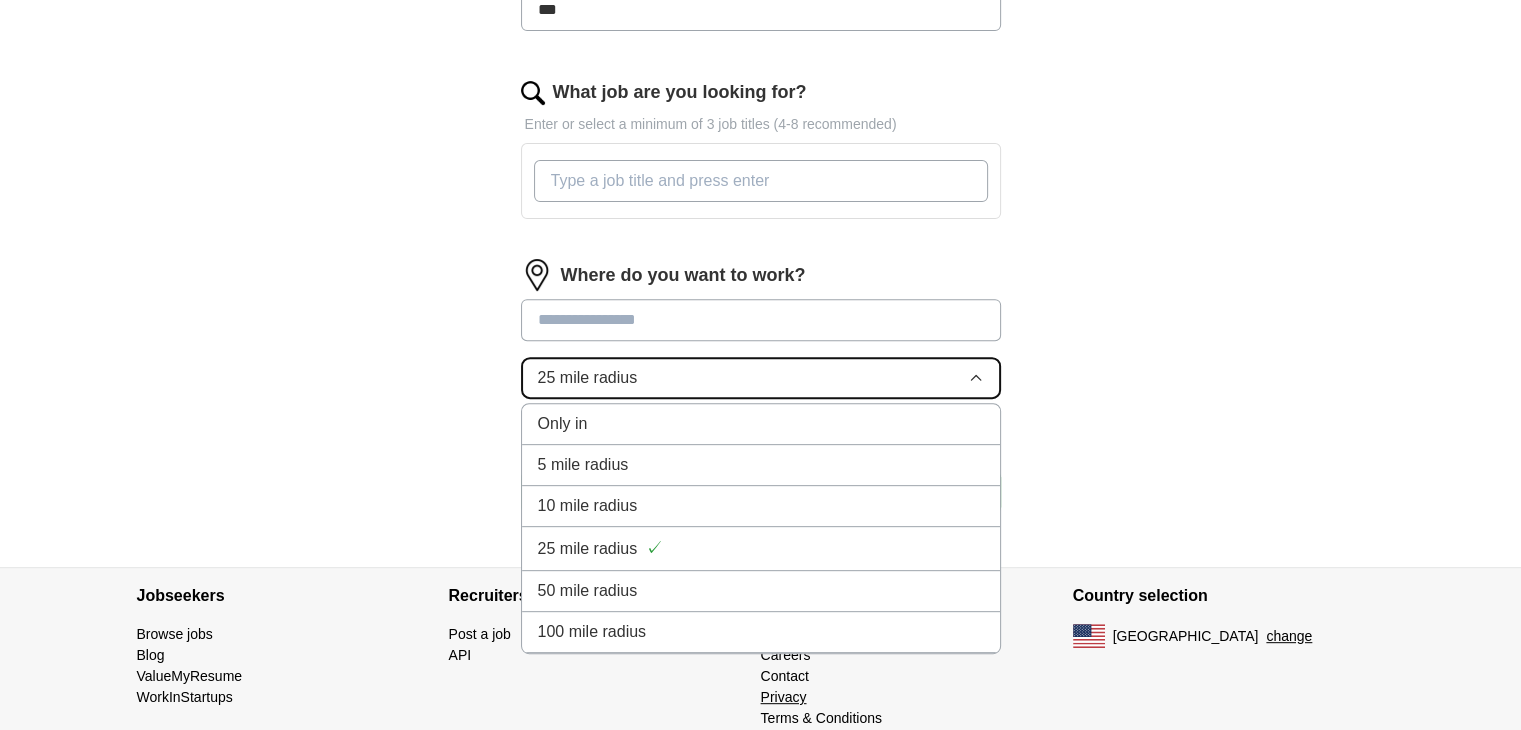scroll, scrollTop: 723, scrollLeft: 0, axis: vertical 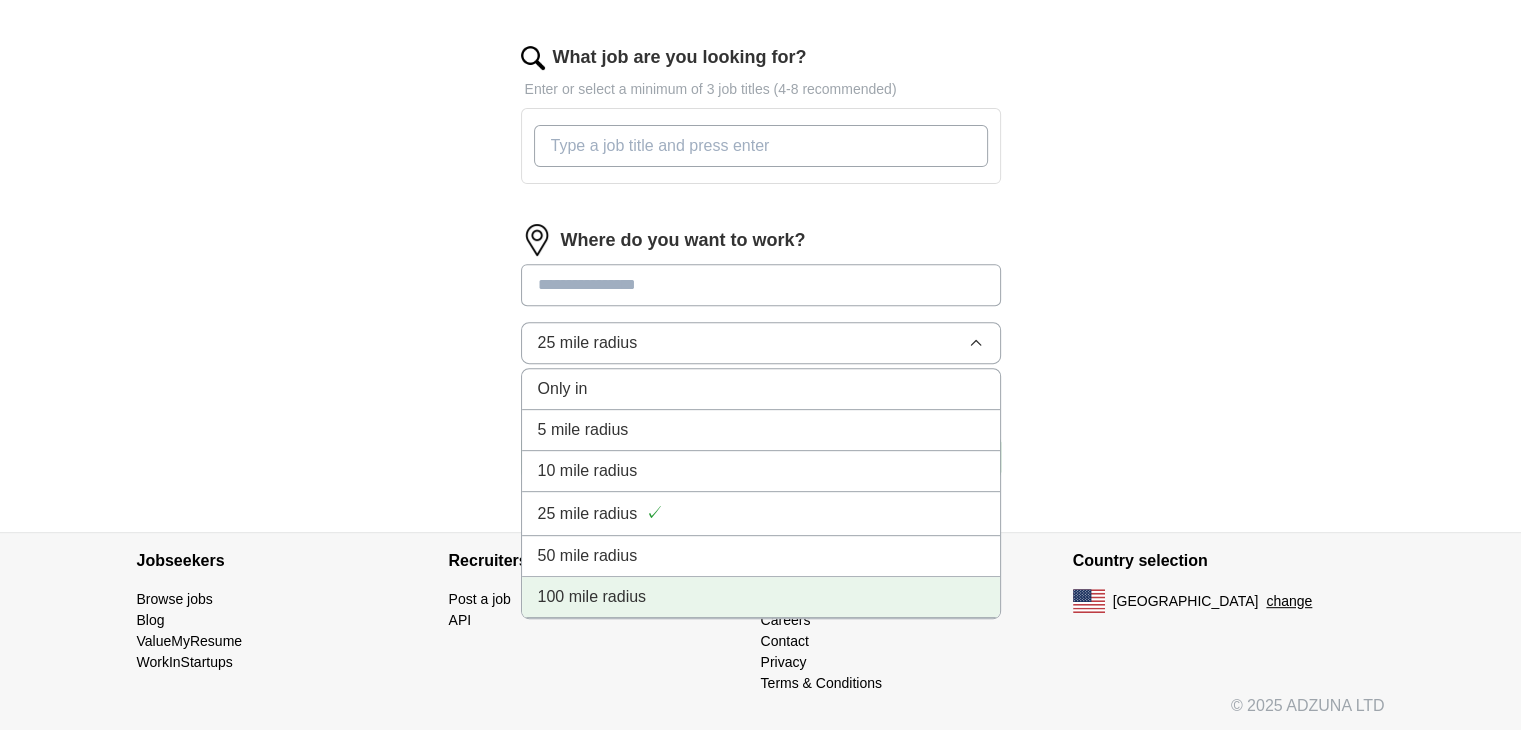 click on "100 mile radius" at bounding box center (761, 597) 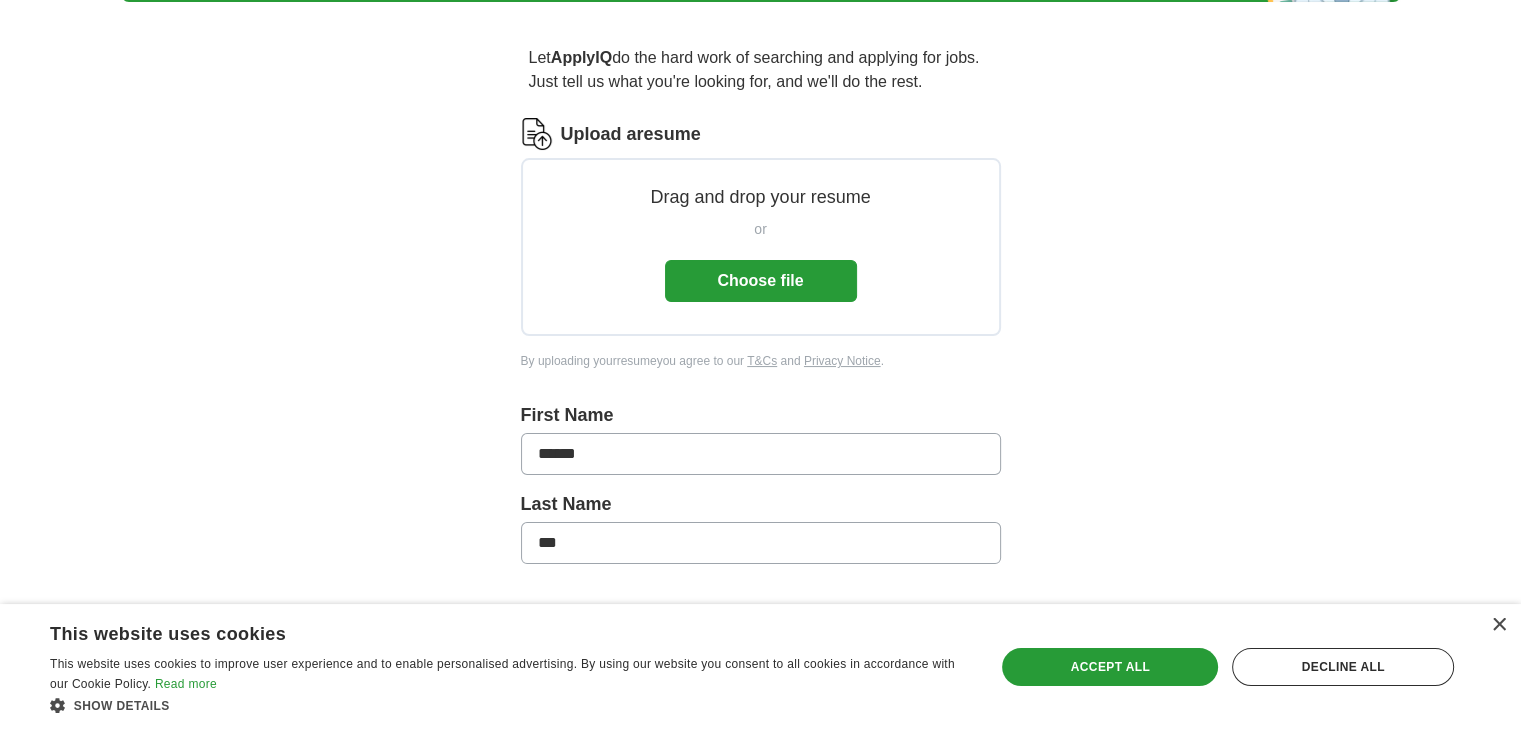 scroll, scrollTop: 123, scrollLeft: 0, axis: vertical 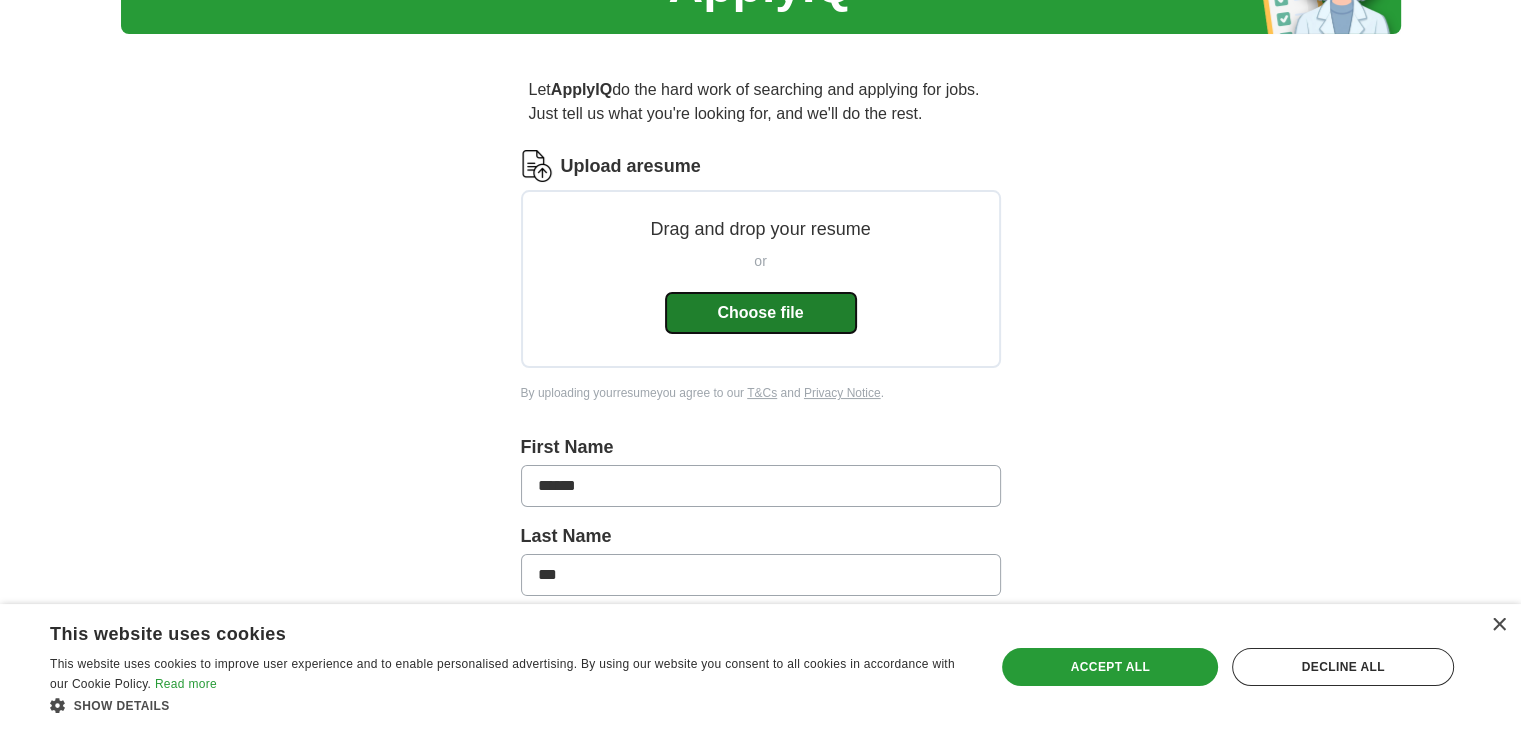 click on "Choose file" at bounding box center [761, 313] 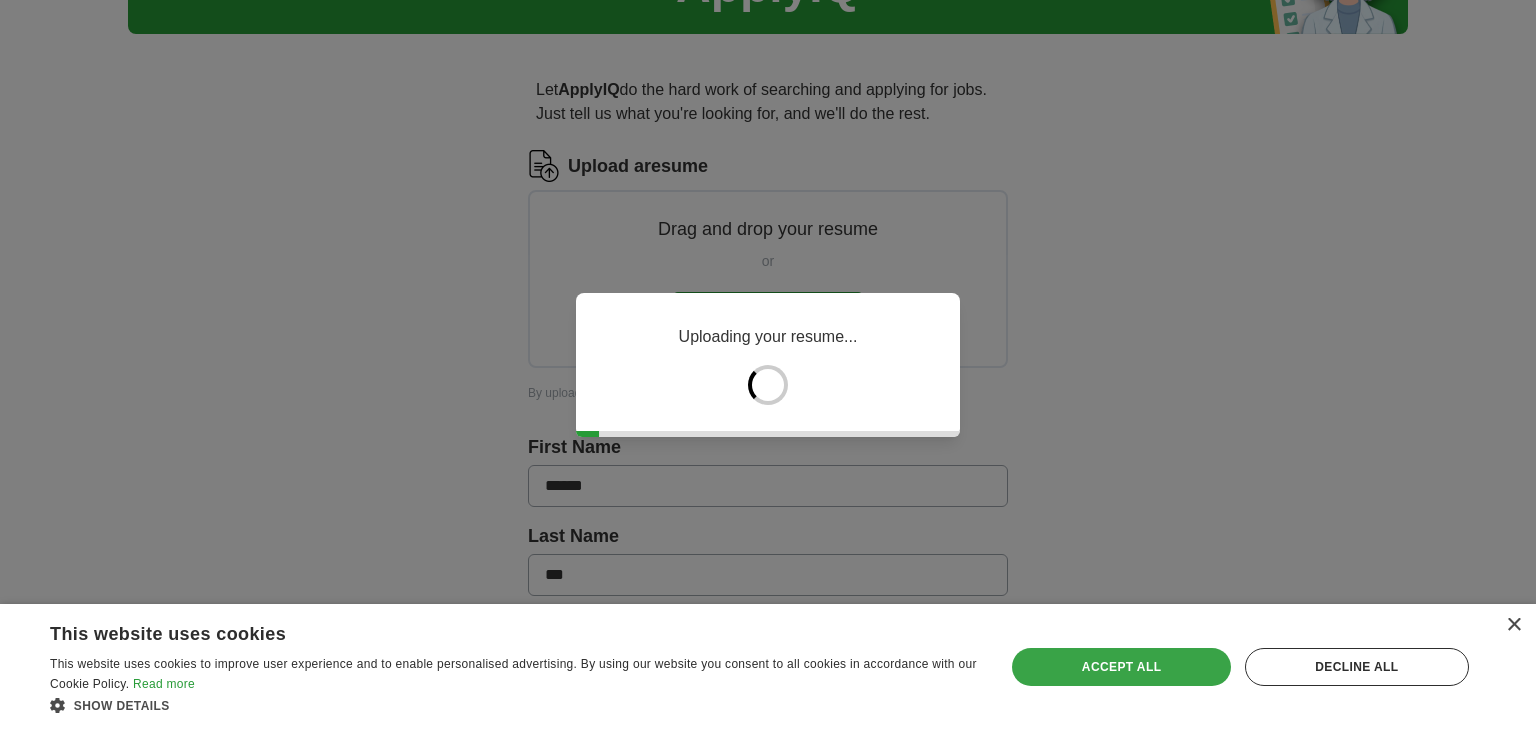 click on "Accept all" at bounding box center (1121, 667) 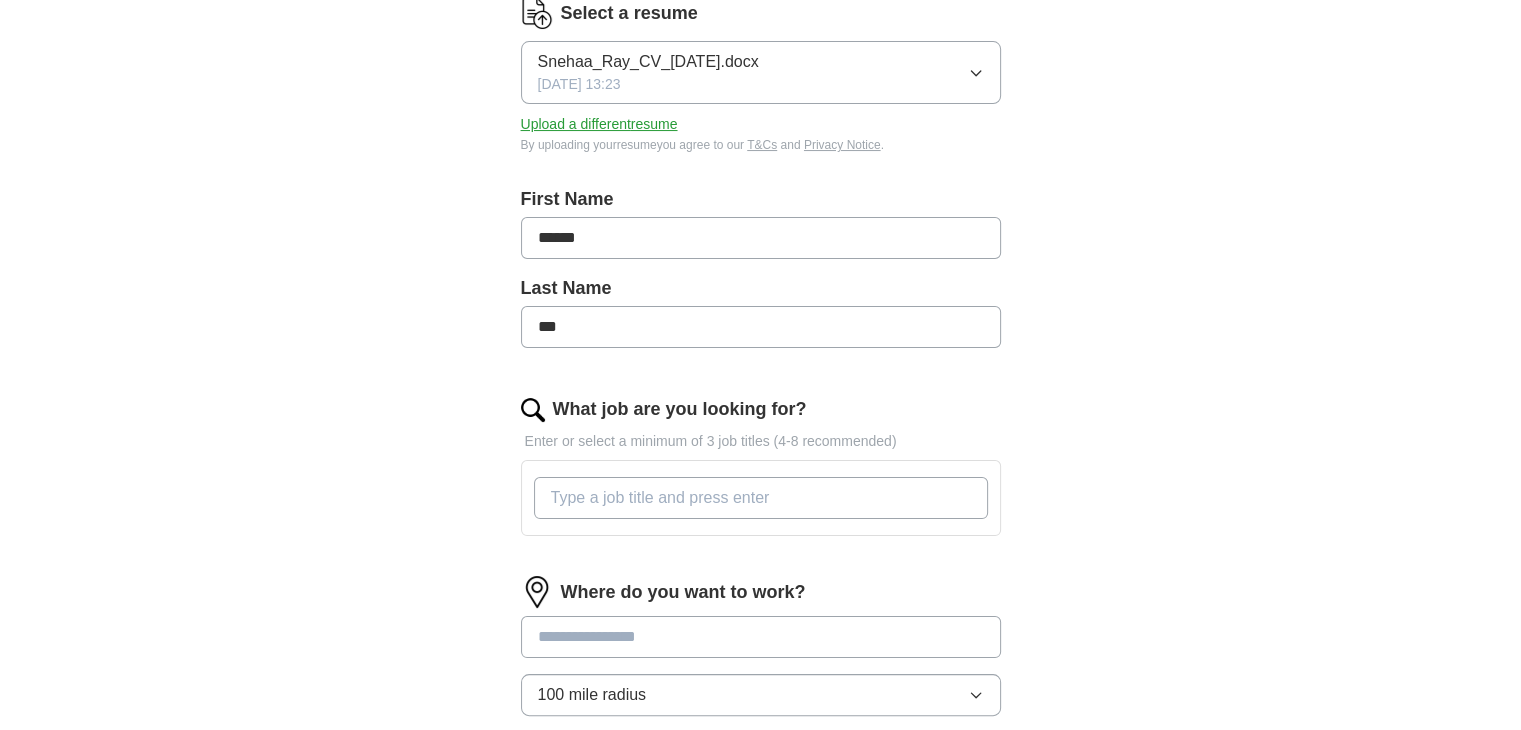scroll, scrollTop: 423, scrollLeft: 0, axis: vertical 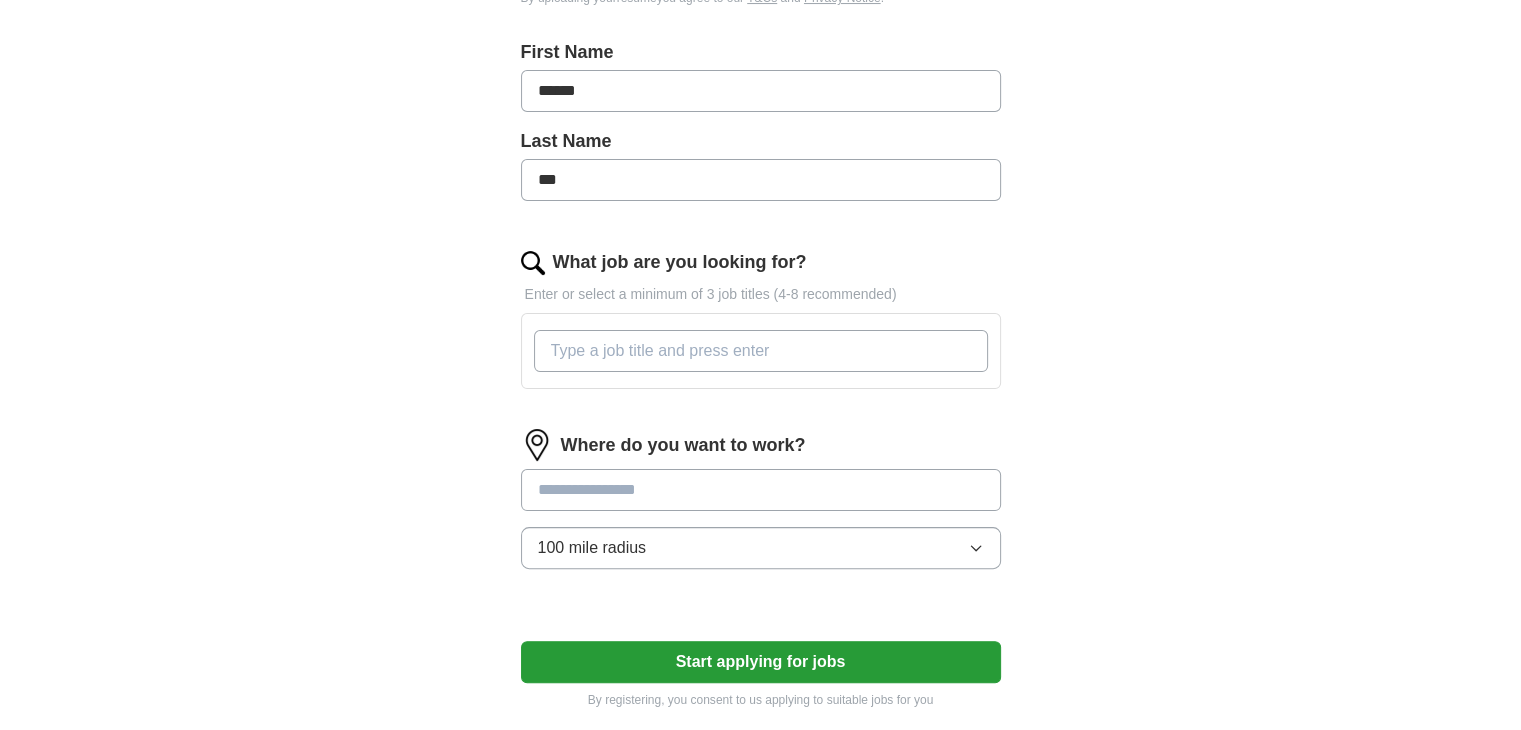 click on "What job are you looking for?" at bounding box center (761, 351) 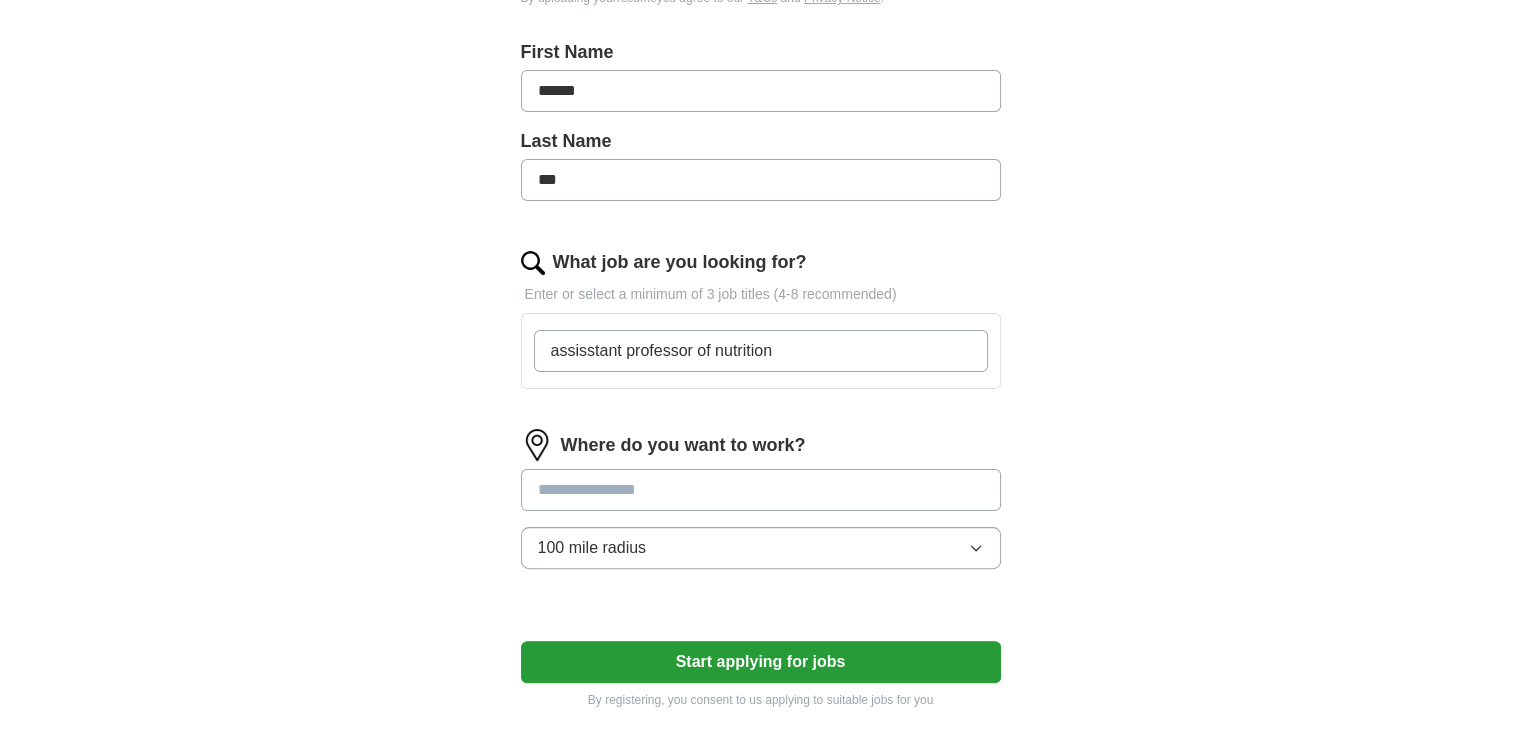 click on "assisstant professor of nutrition" at bounding box center (761, 351) 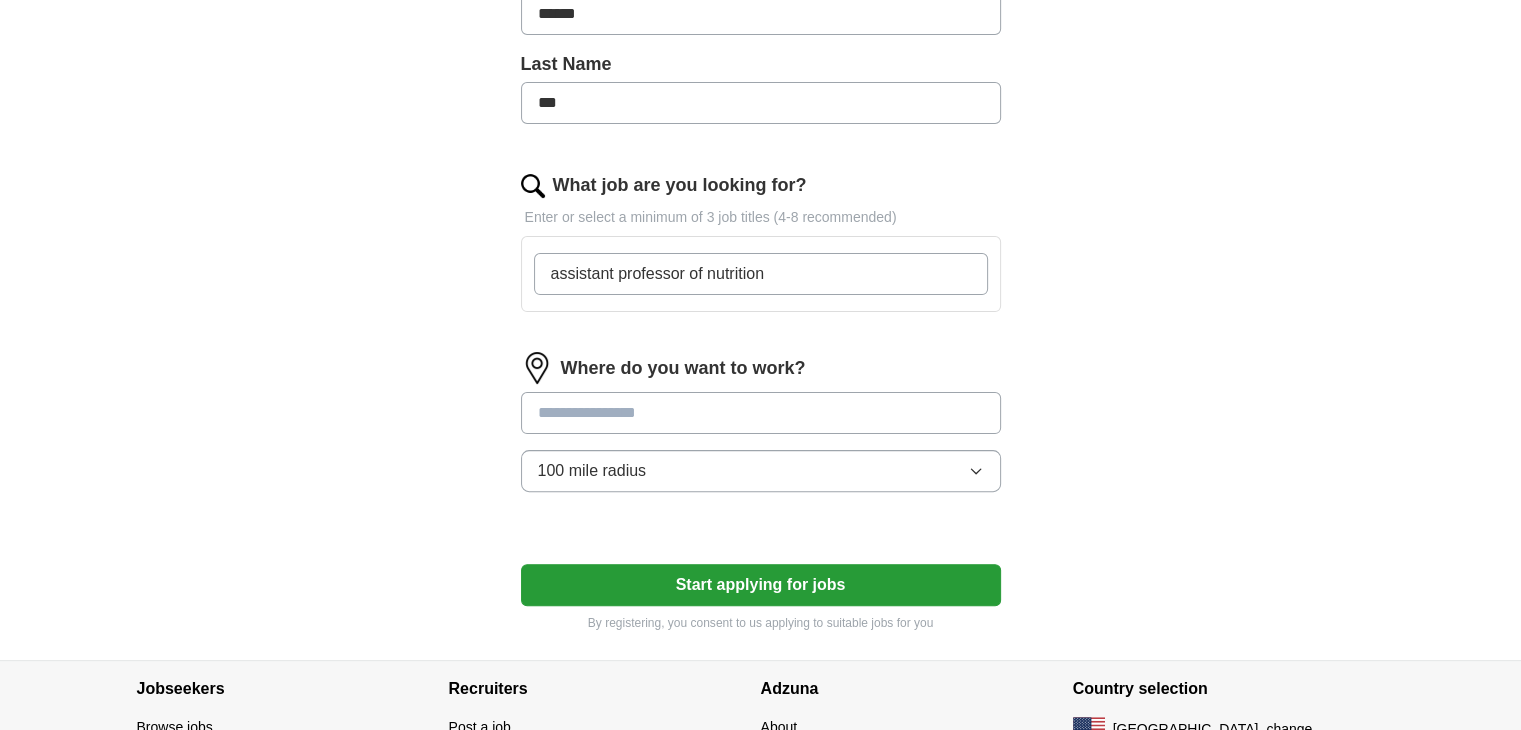 scroll, scrollTop: 623, scrollLeft: 0, axis: vertical 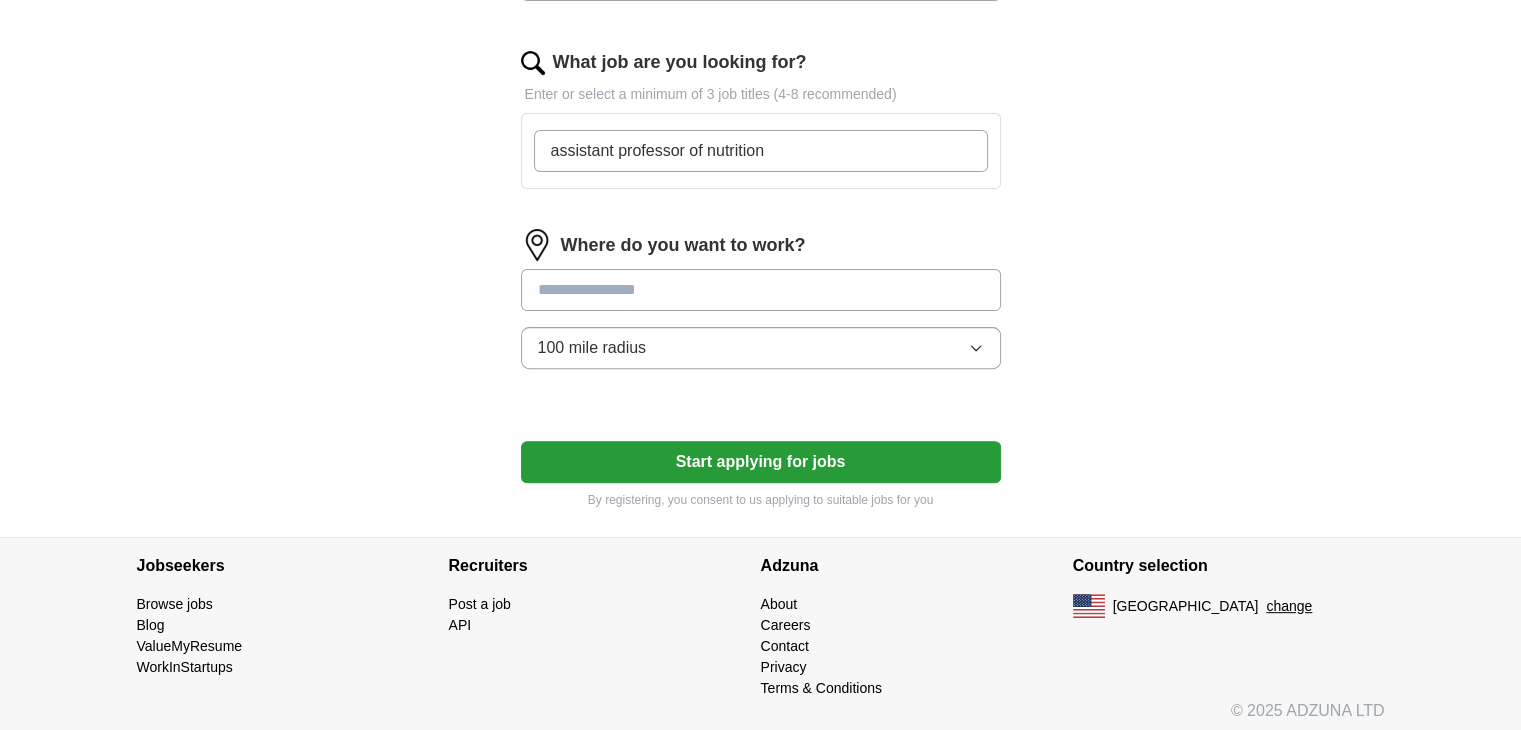 click at bounding box center (761, 290) 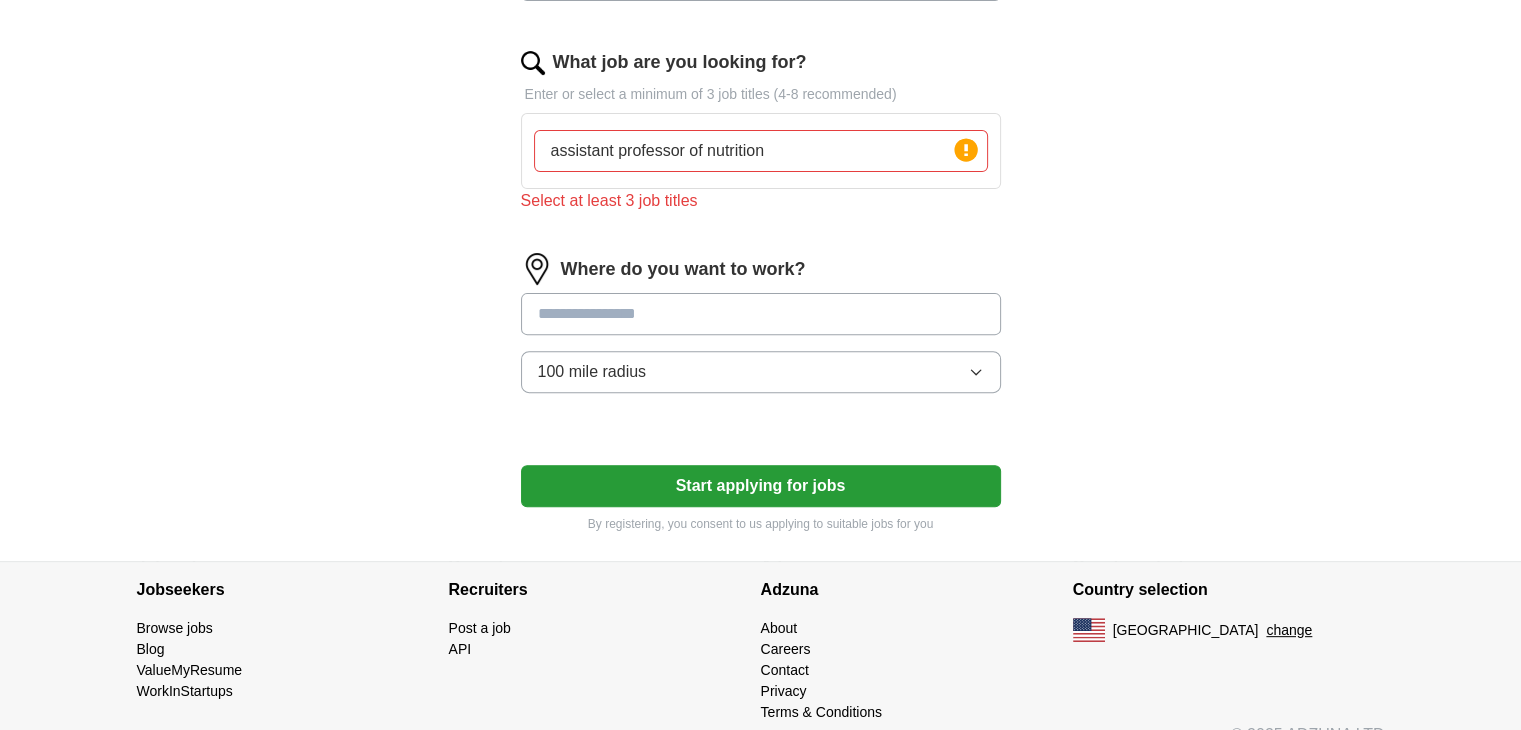 click on "assistant professor of nutrition" at bounding box center (761, 151) 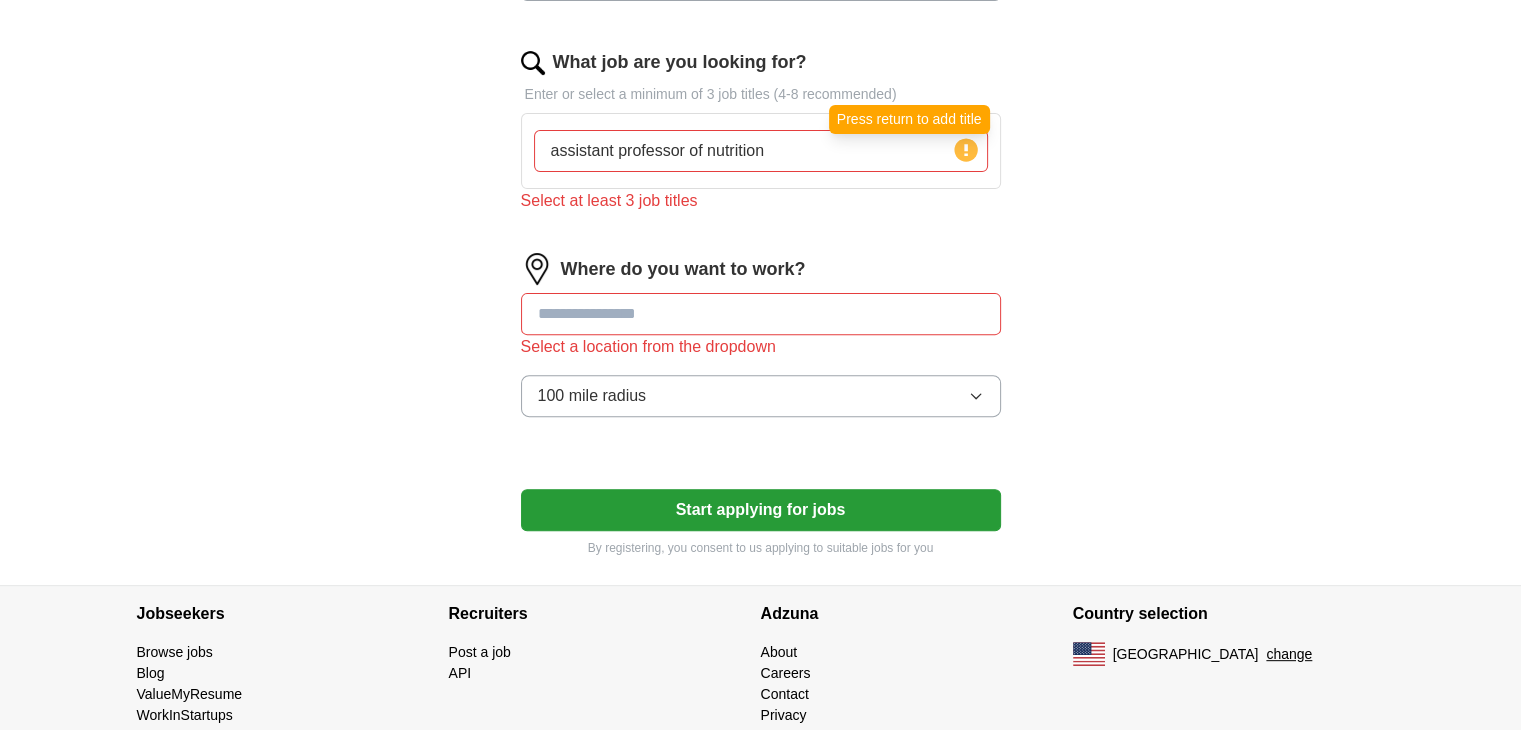 click 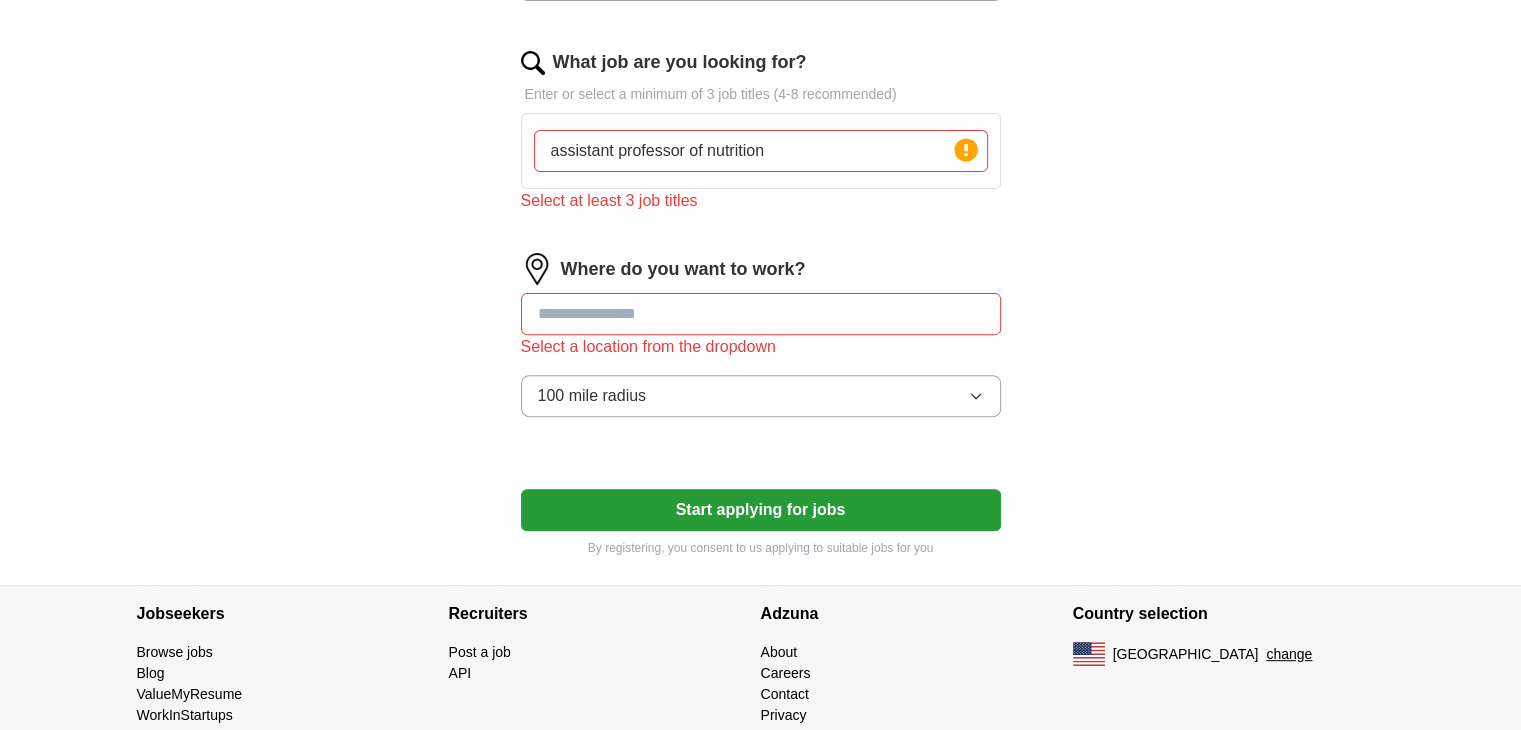 click on "assistant professor of nutrition" at bounding box center [761, 151] 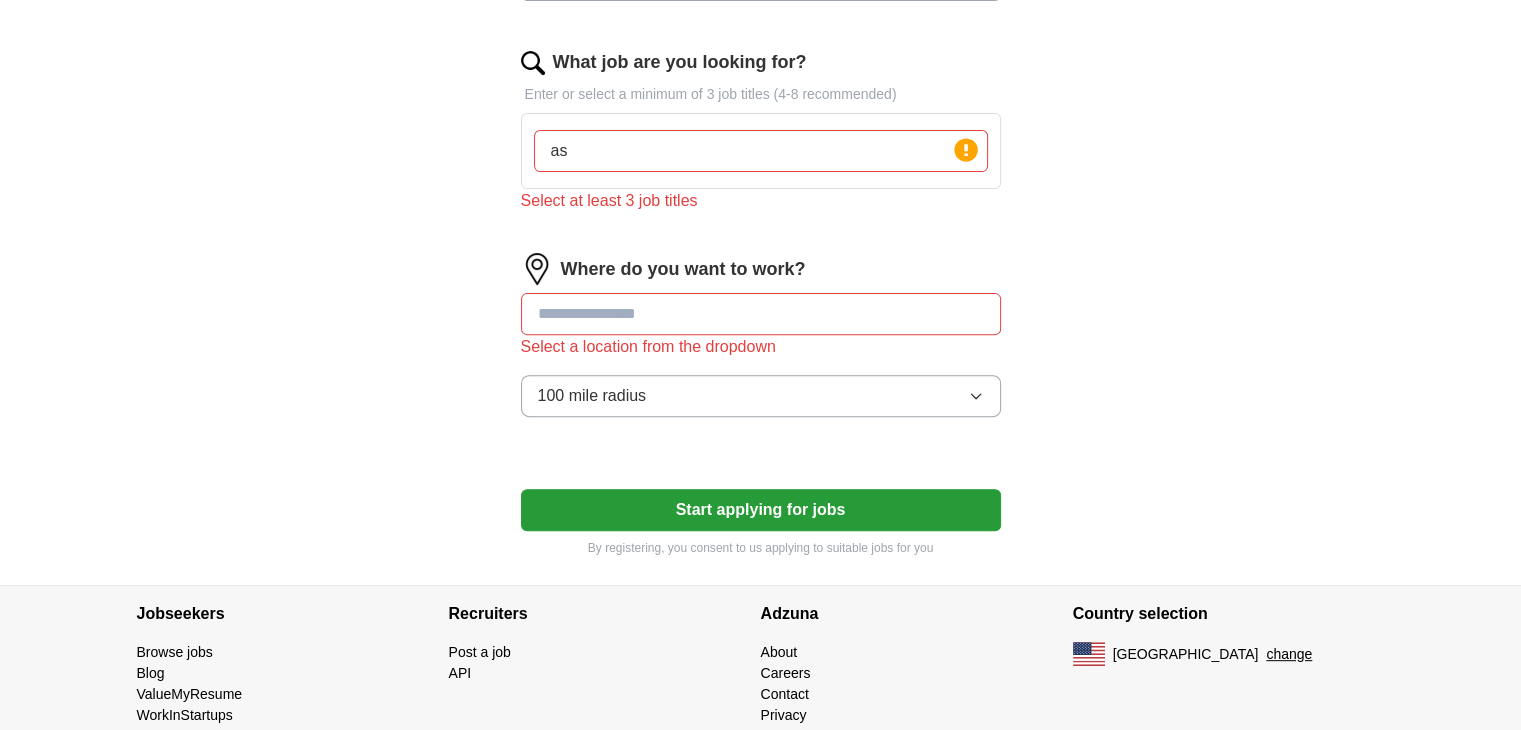 type on "a" 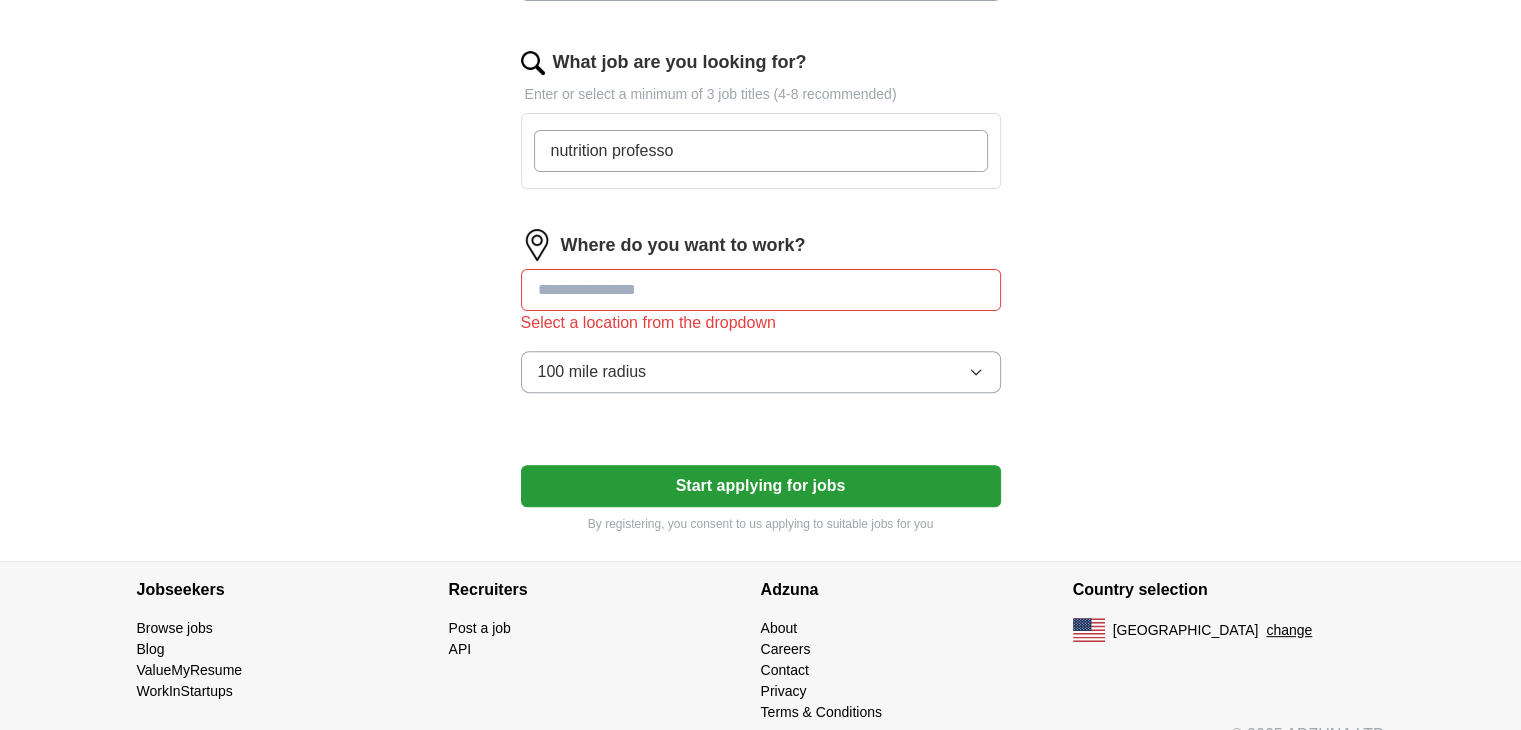 type on "nutrition professor" 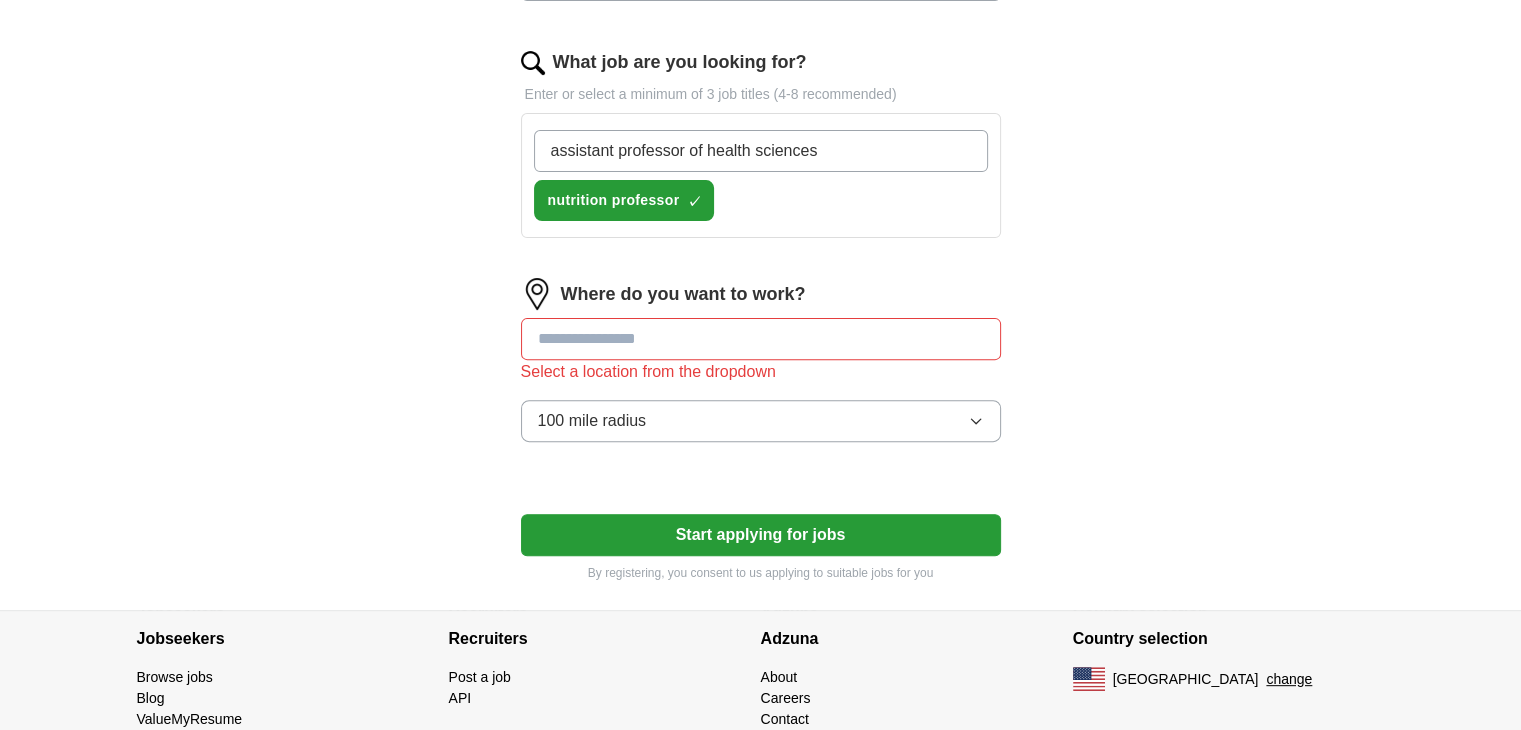 type on "assistant professor of health sciences" 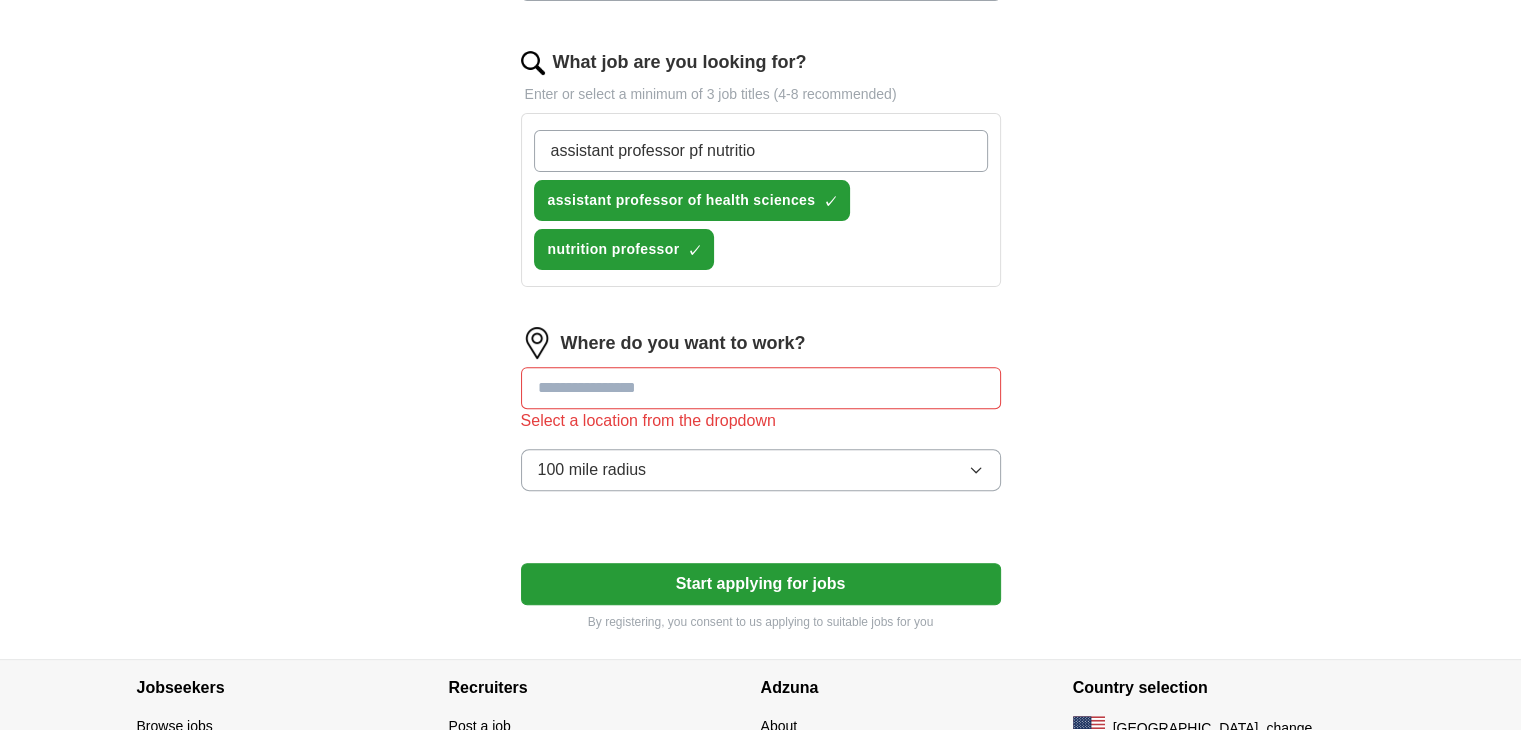 type on "assistant professor pf nutrition" 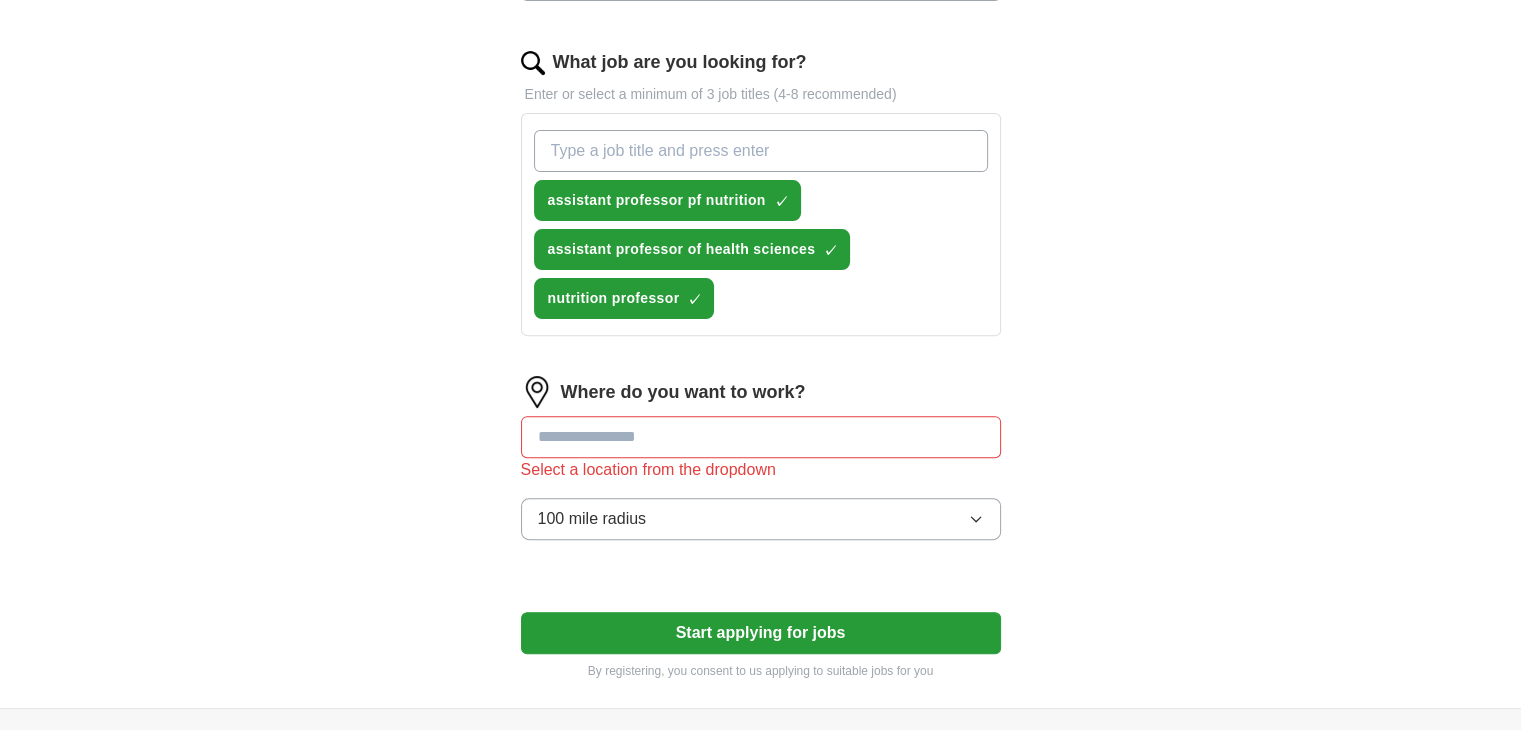 type 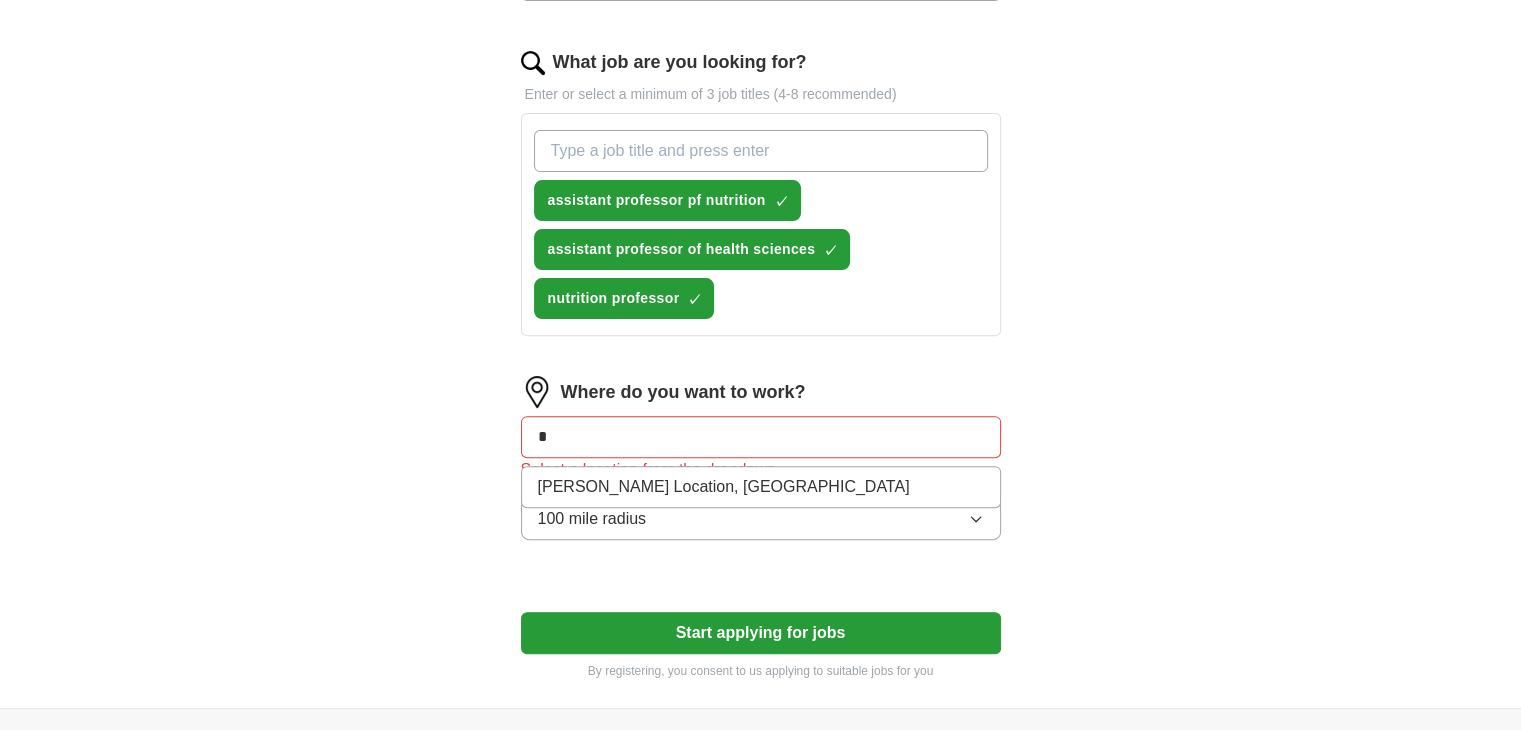 type on "*" 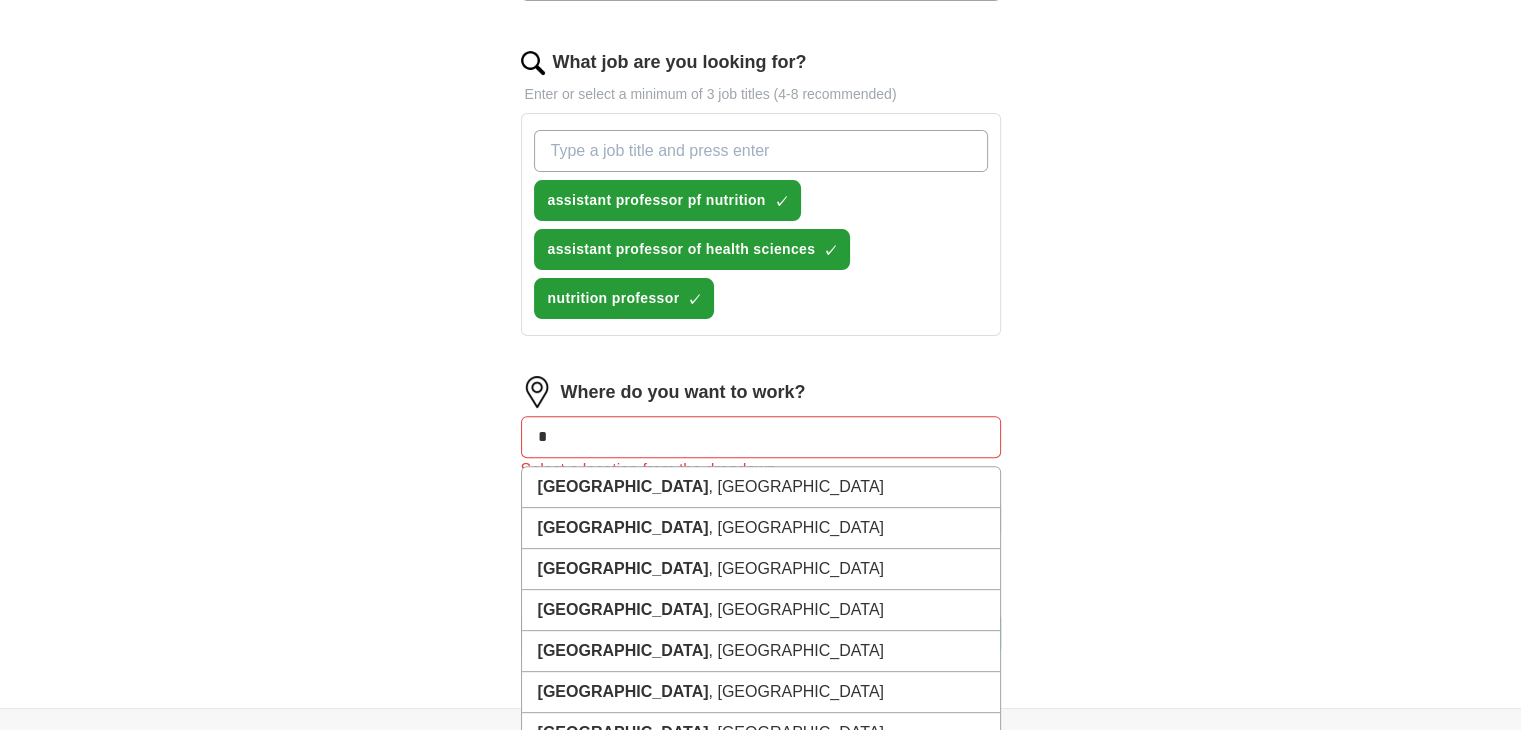 type on "*" 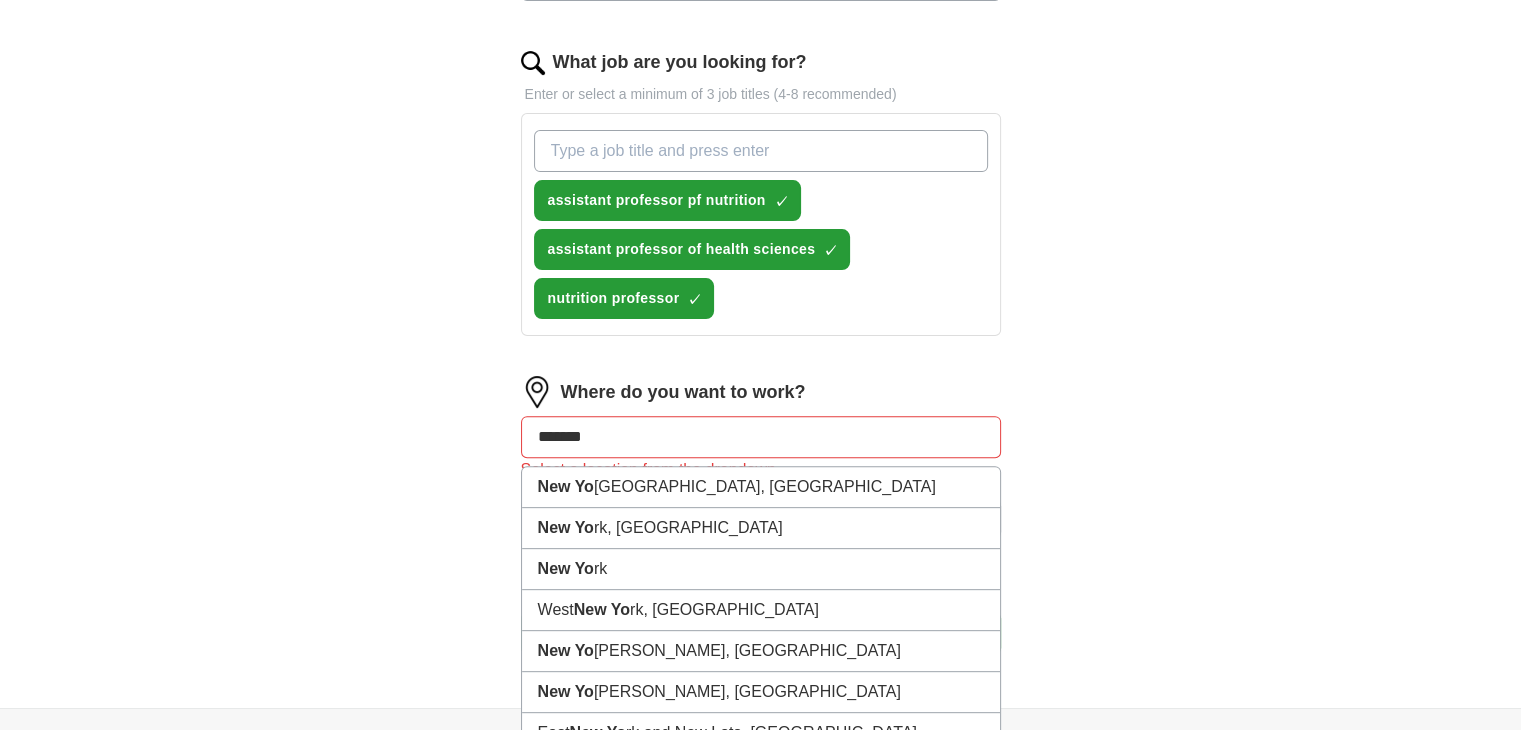 type on "********" 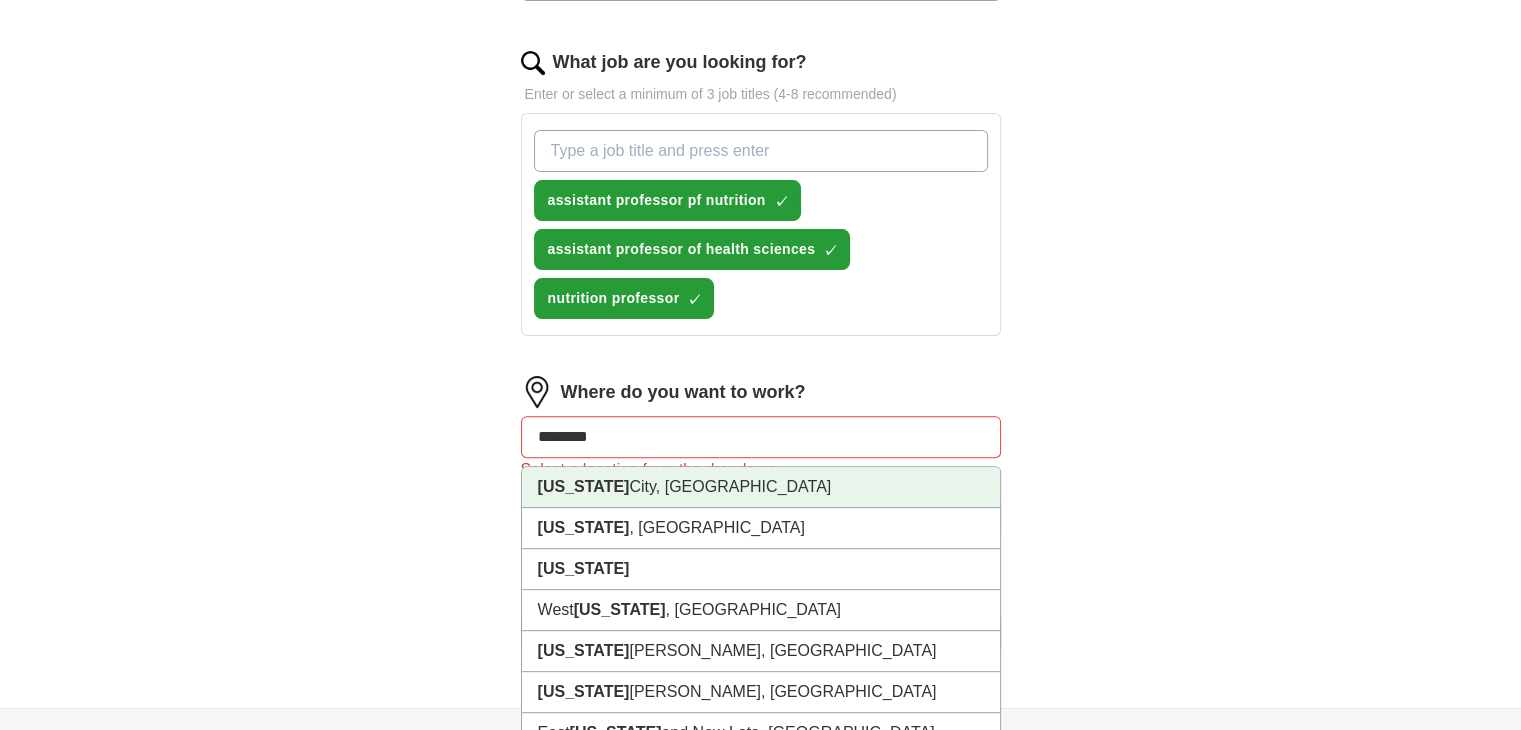 click on "[US_STATE][GEOGRAPHIC_DATA], [GEOGRAPHIC_DATA]" at bounding box center (761, 487) 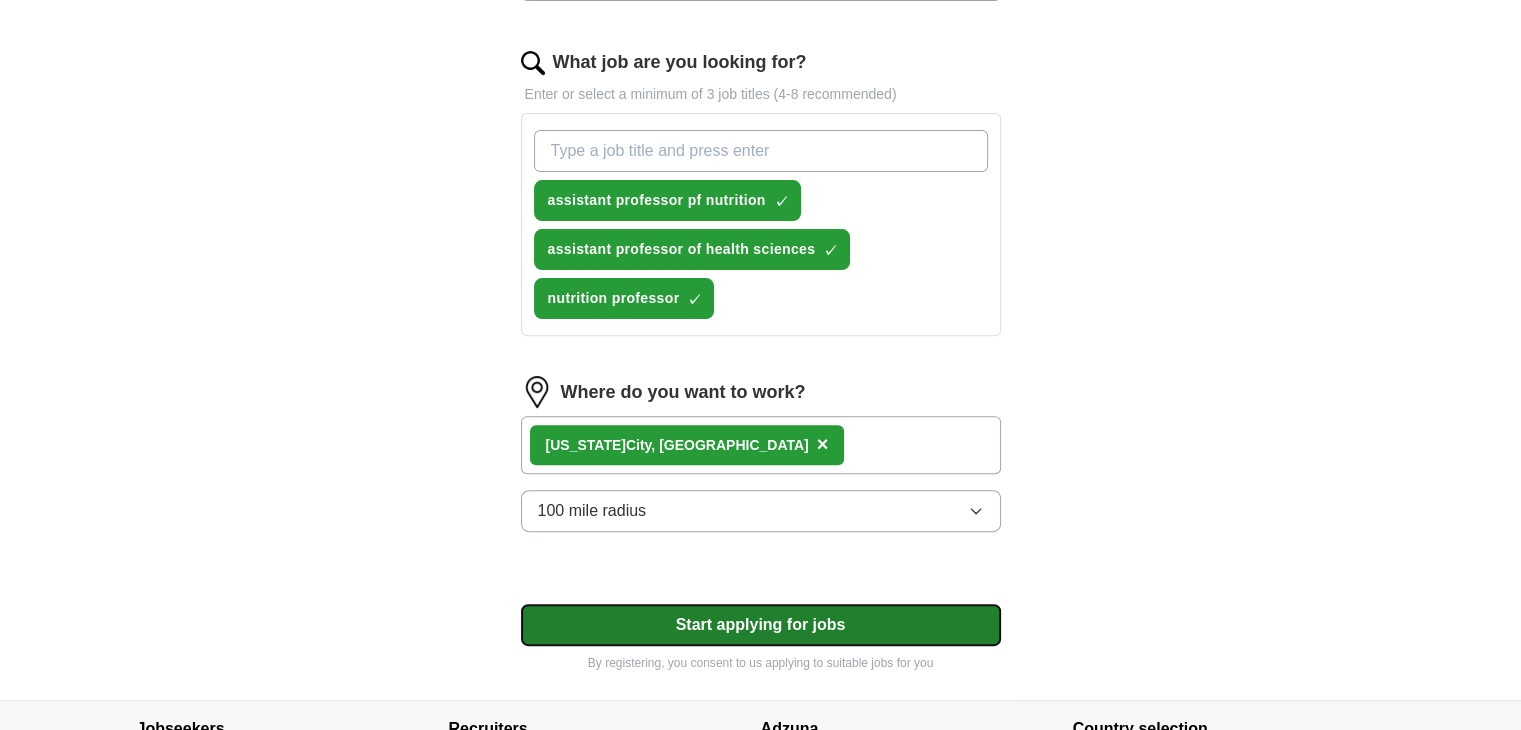 click on "Start applying for jobs" at bounding box center (761, 625) 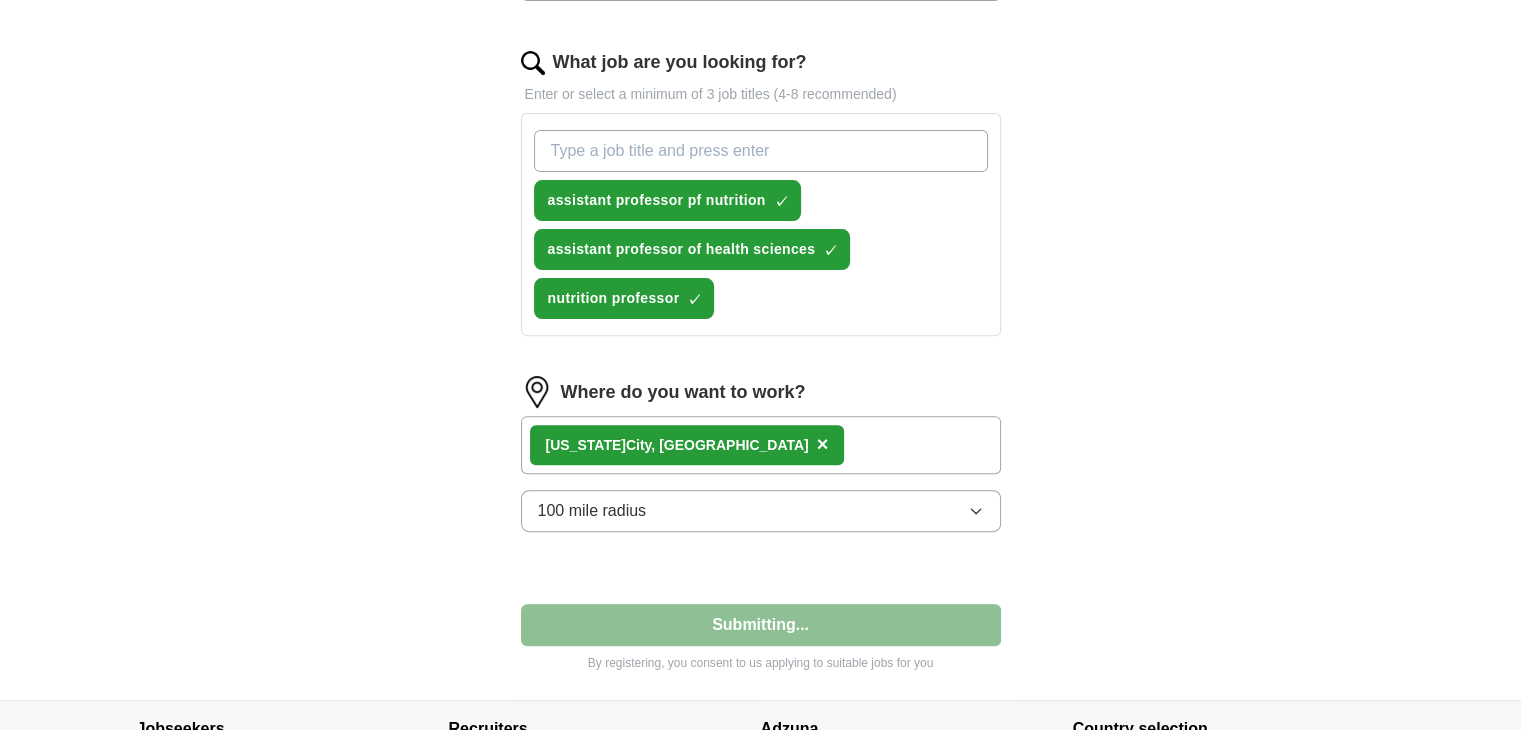 select on "**" 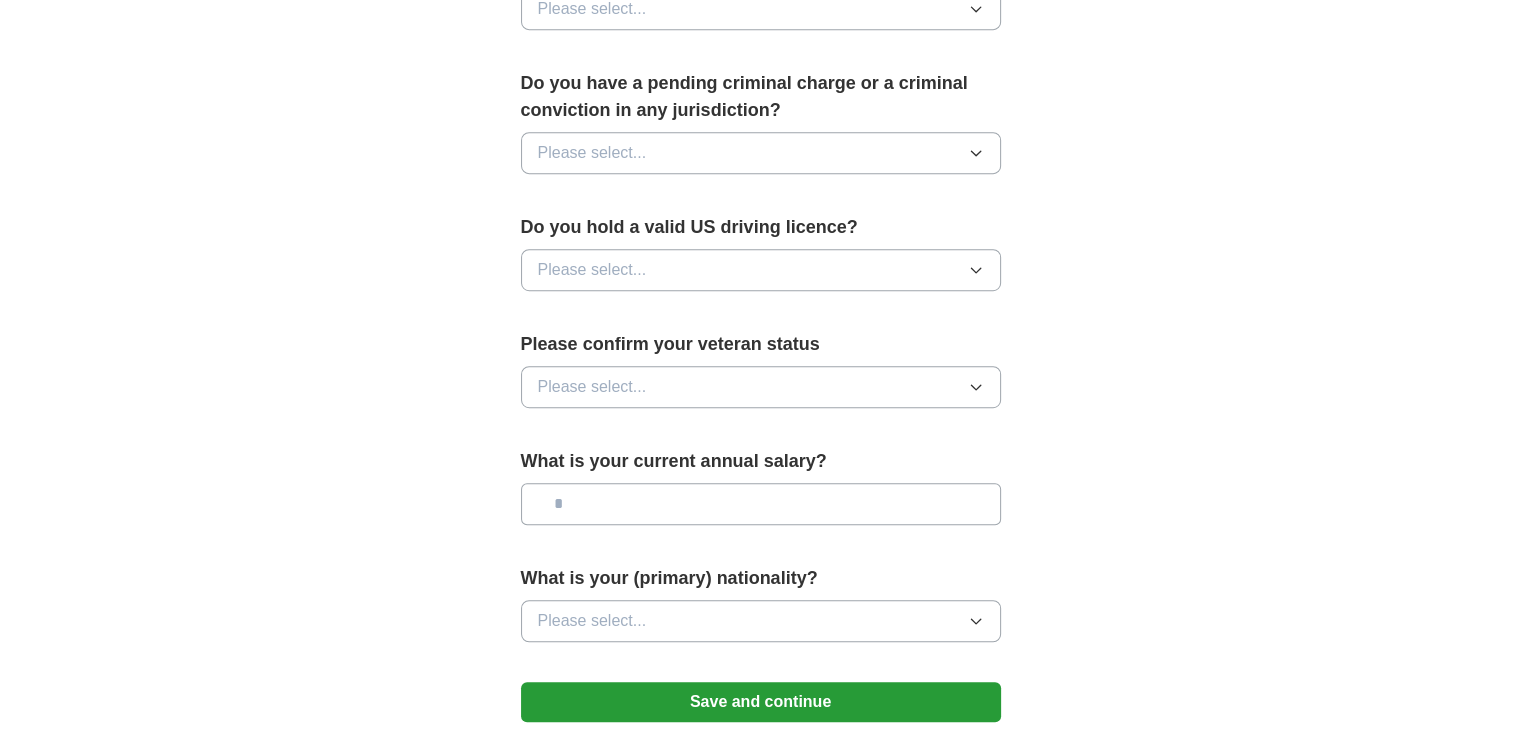 scroll, scrollTop: 1300, scrollLeft: 0, axis: vertical 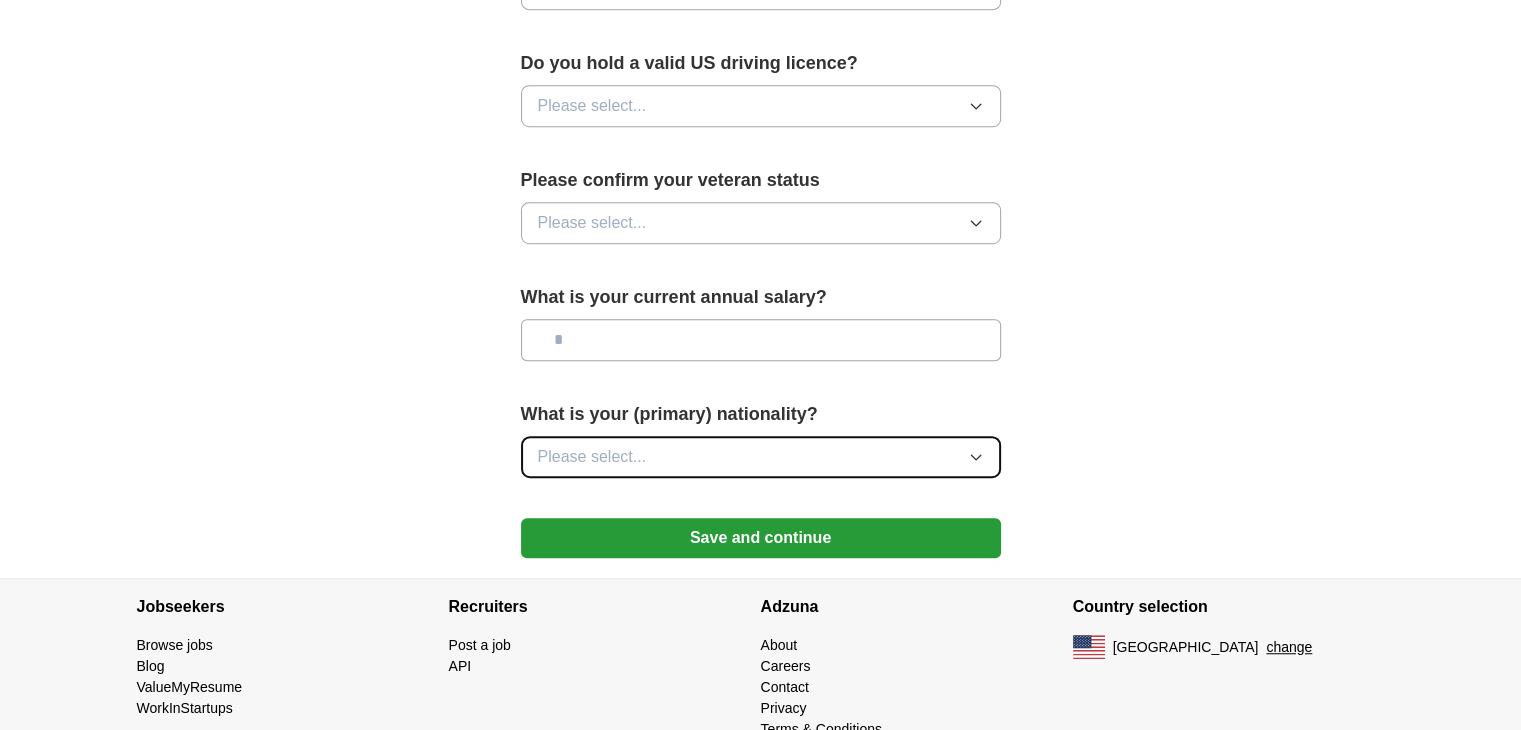 click on "Please select..." at bounding box center [761, 457] 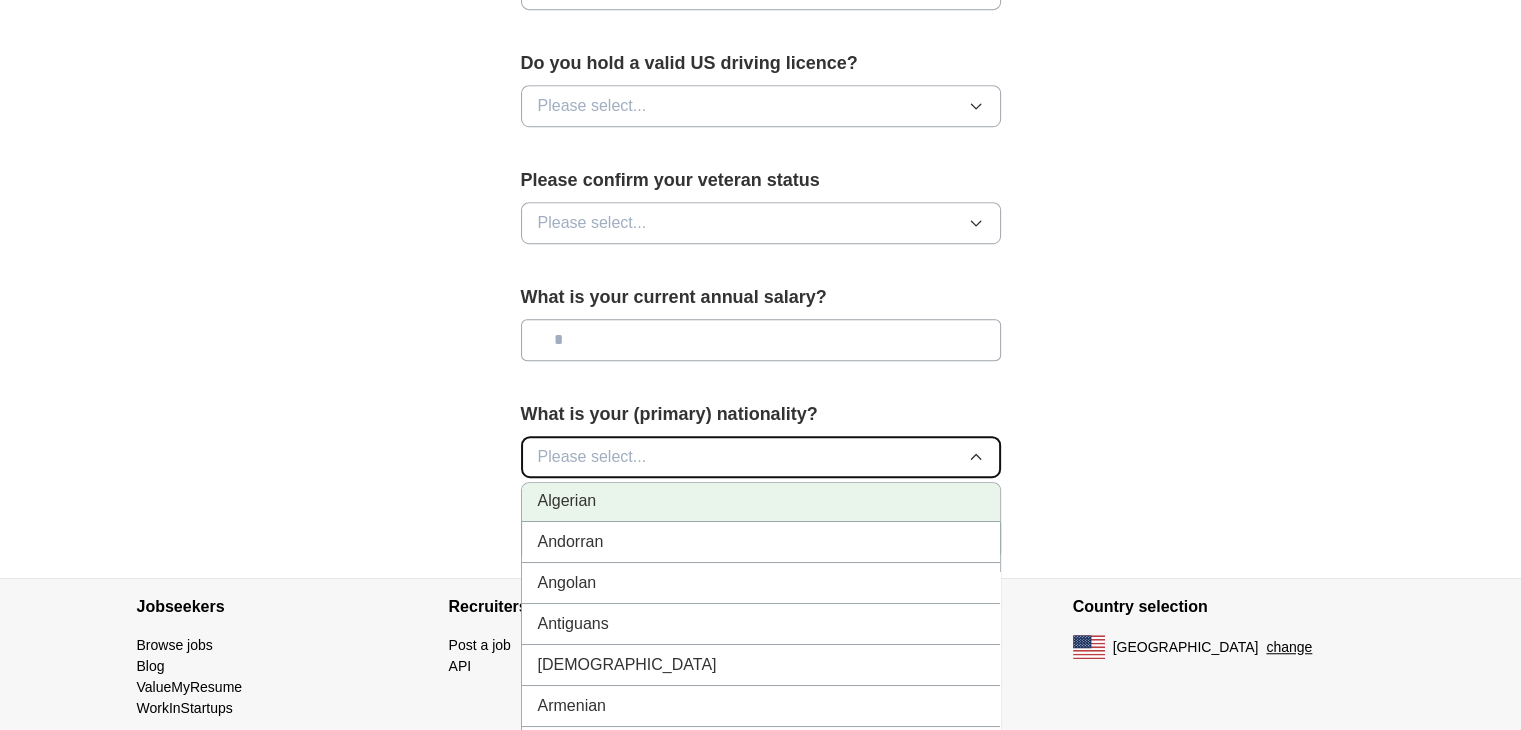 scroll, scrollTop: 0, scrollLeft: 0, axis: both 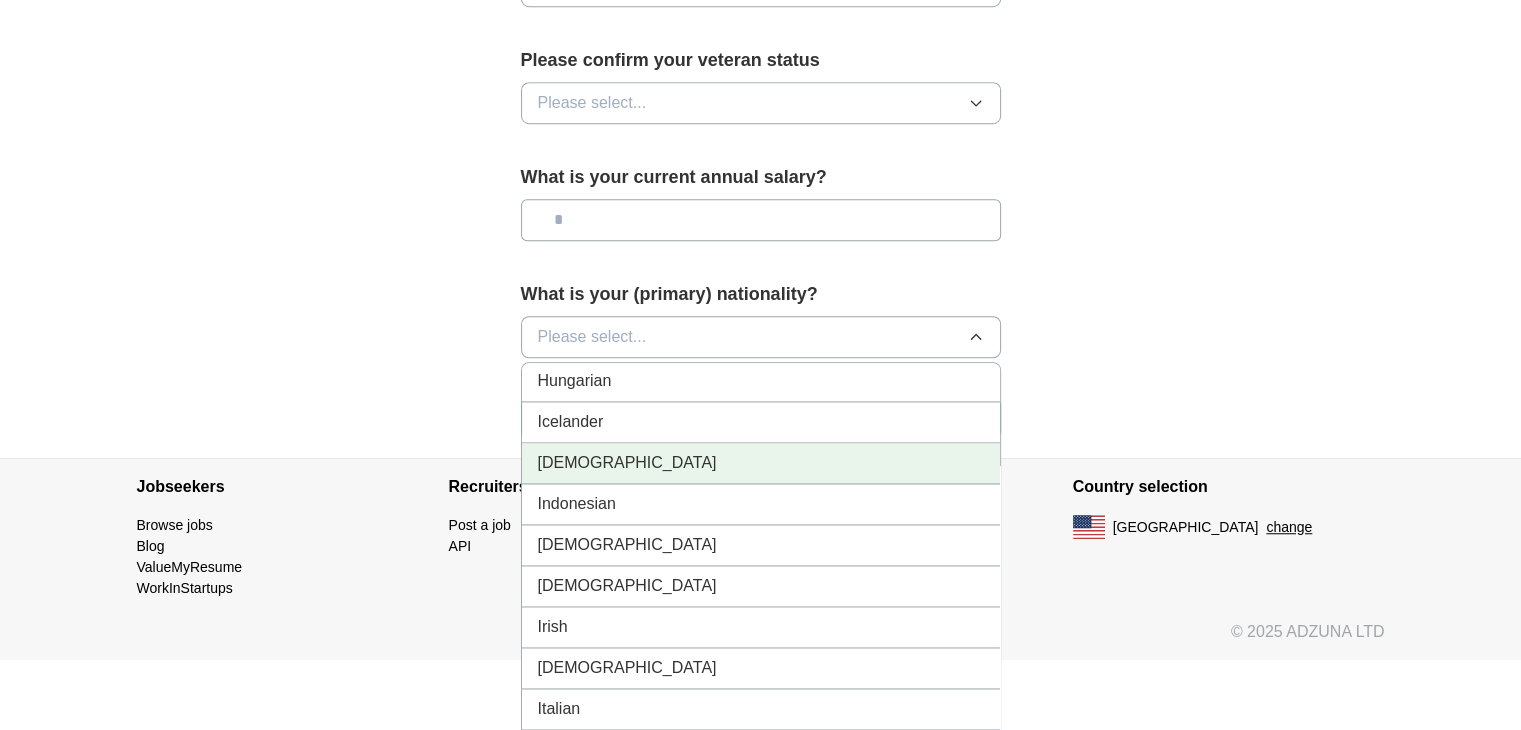 click on "[DEMOGRAPHIC_DATA]" at bounding box center (761, 463) 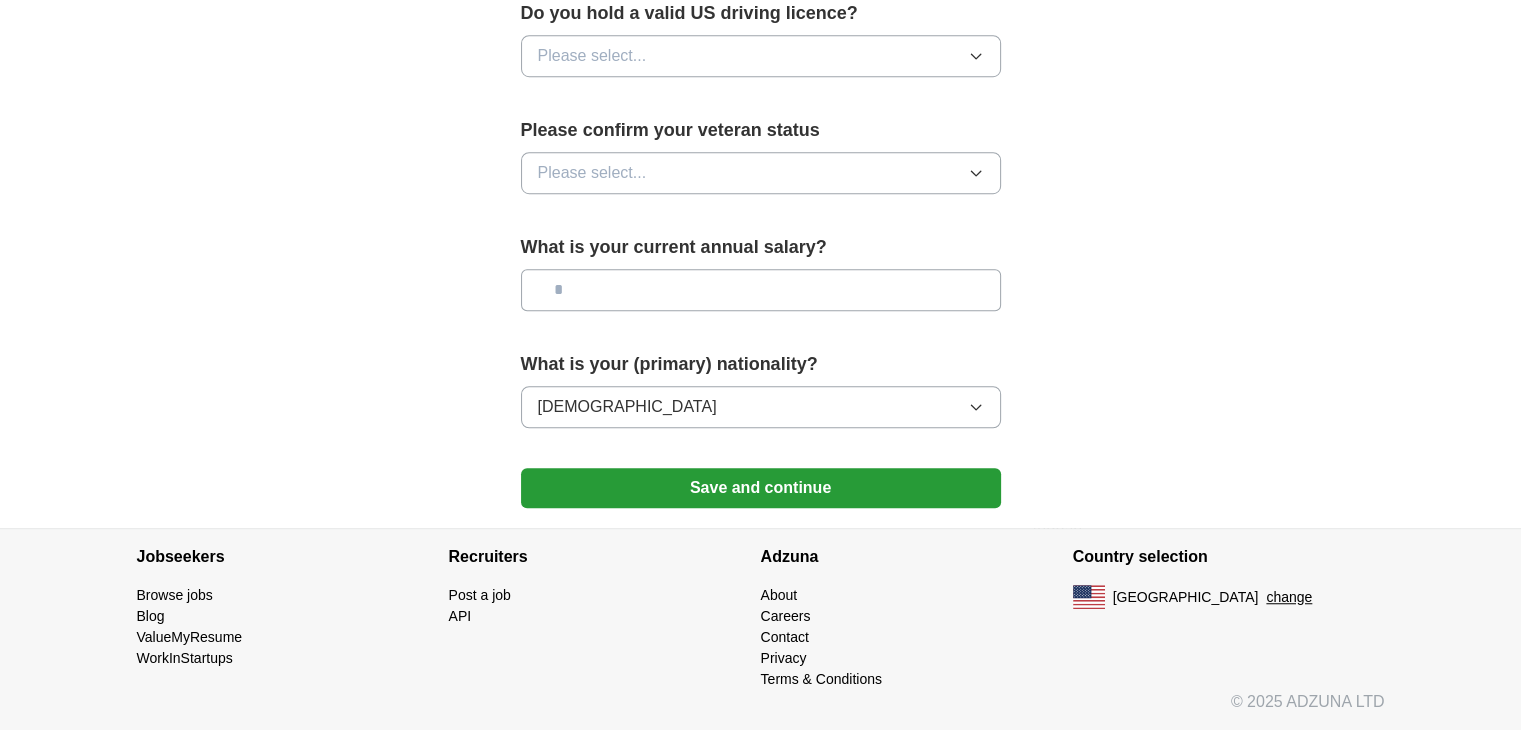 scroll, scrollTop: 1317, scrollLeft: 0, axis: vertical 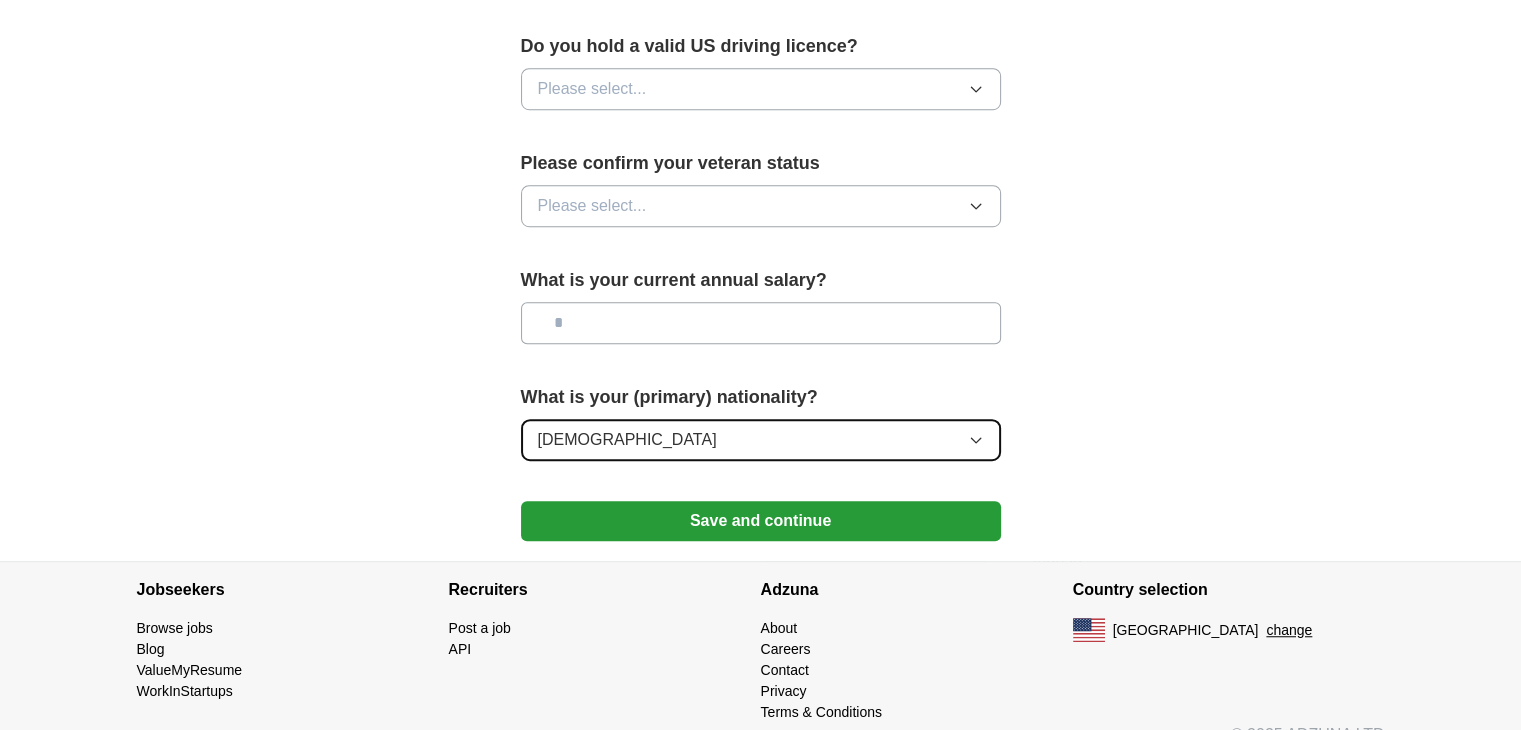 click on "[DEMOGRAPHIC_DATA]" at bounding box center (761, 440) 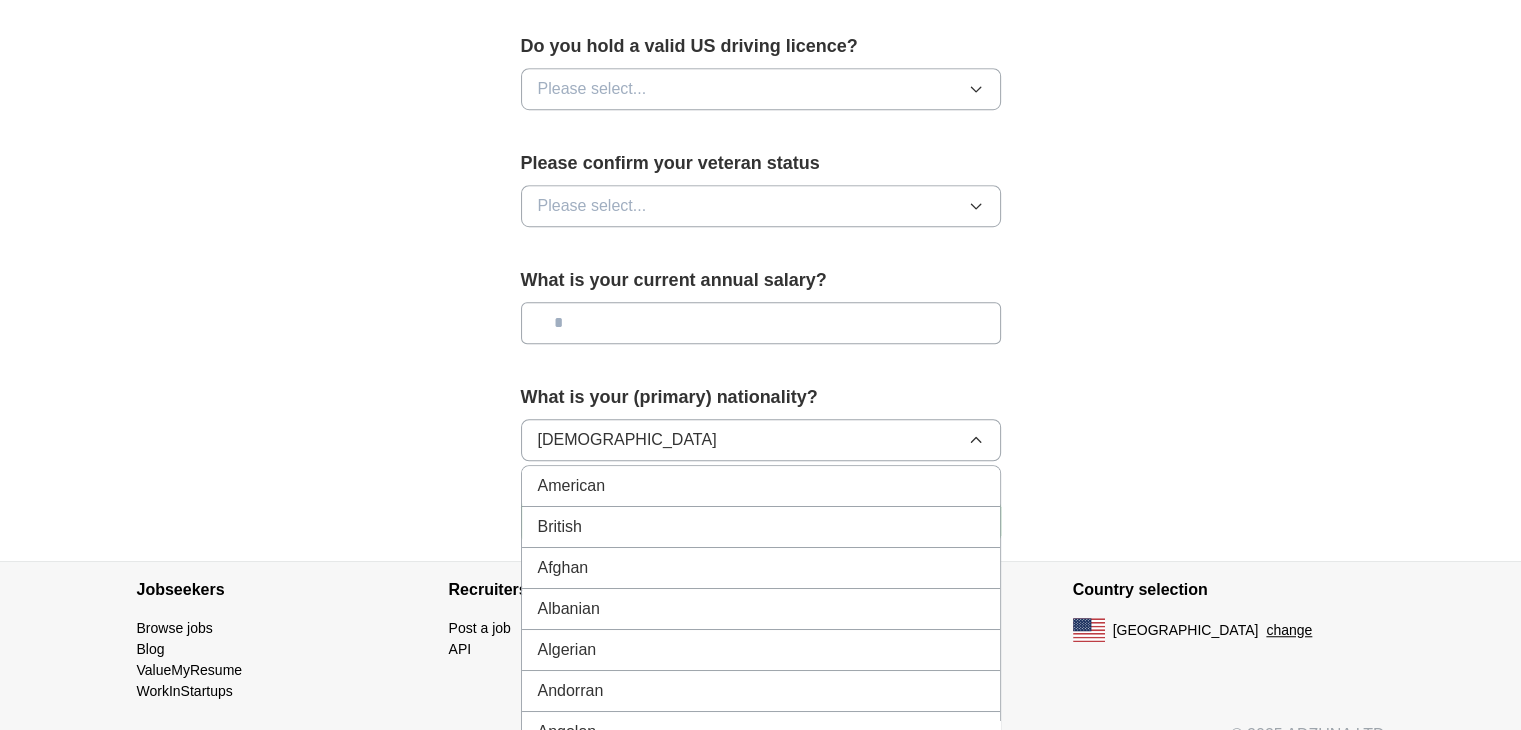 click at bounding box center (761, 323) 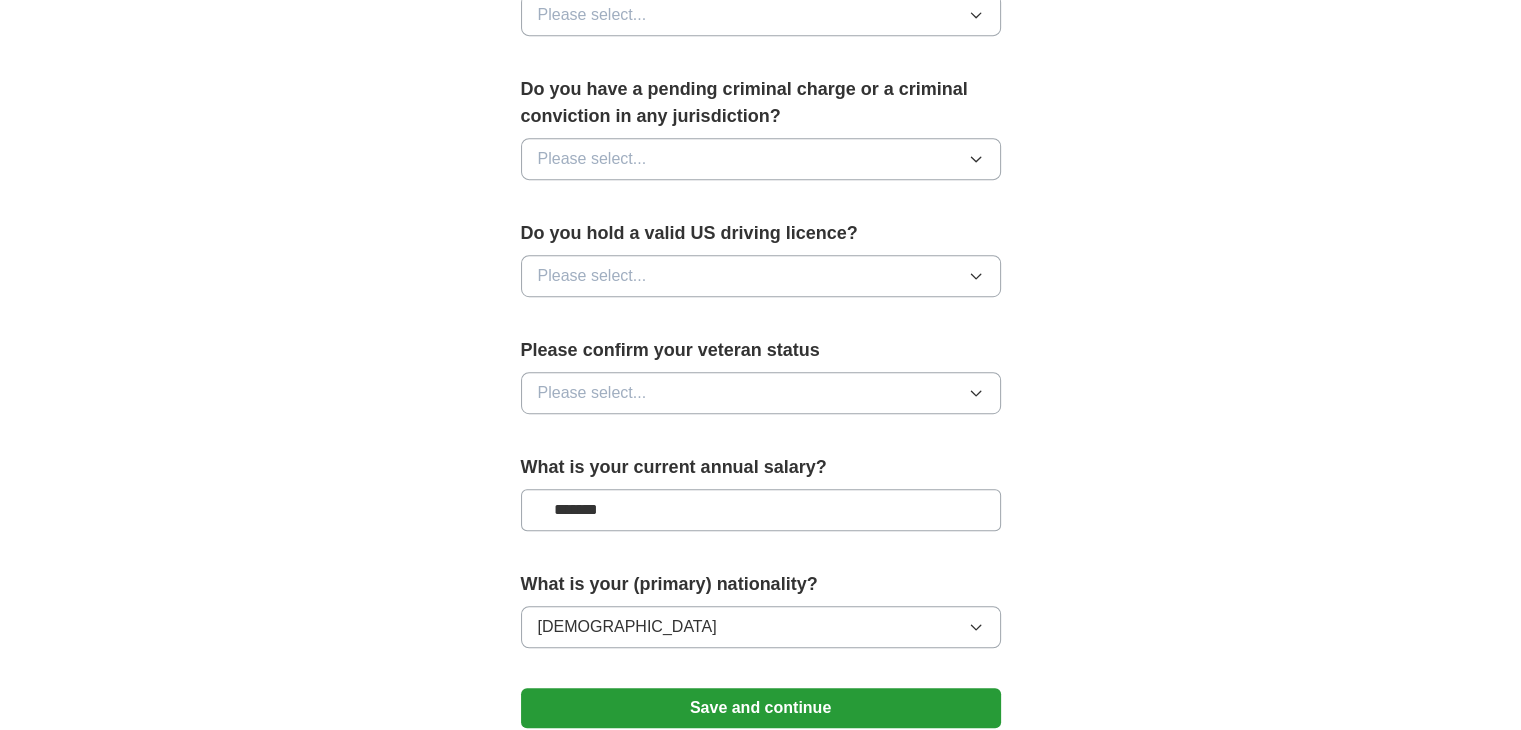 scroll, scrollTop: 1117, scrollLeft: 0, axis: vertical 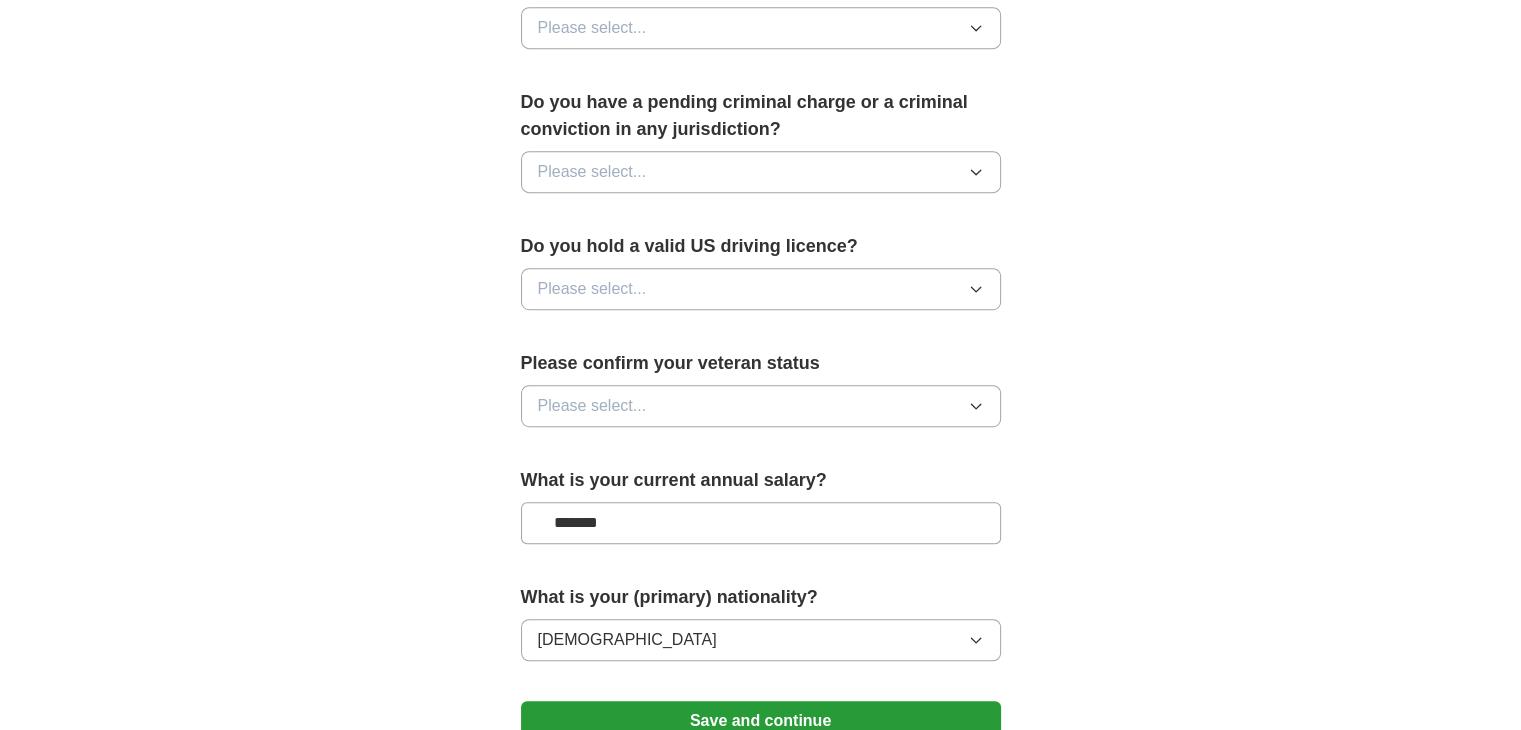 type on "*******" 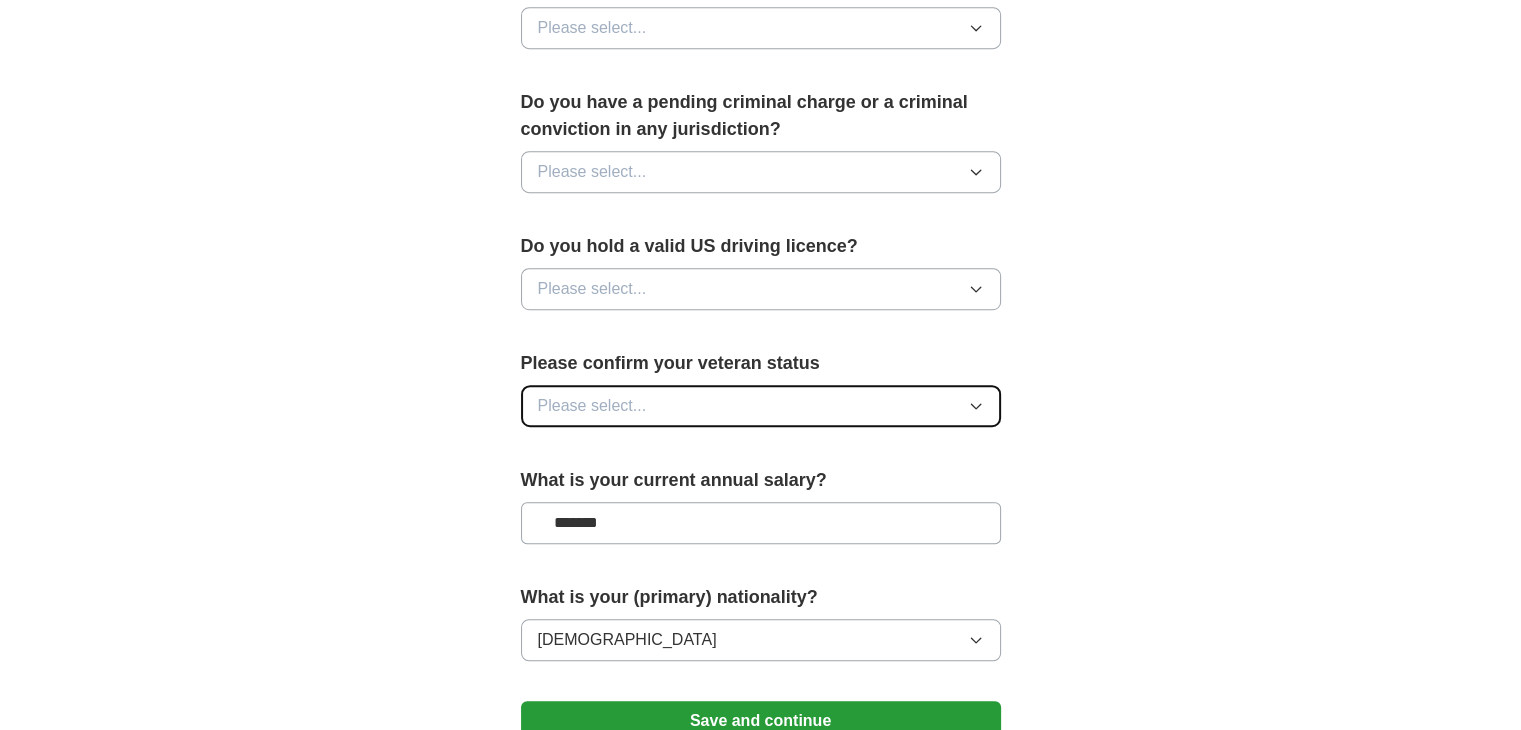 click on "Please select..." at bounding box center (761, 406) 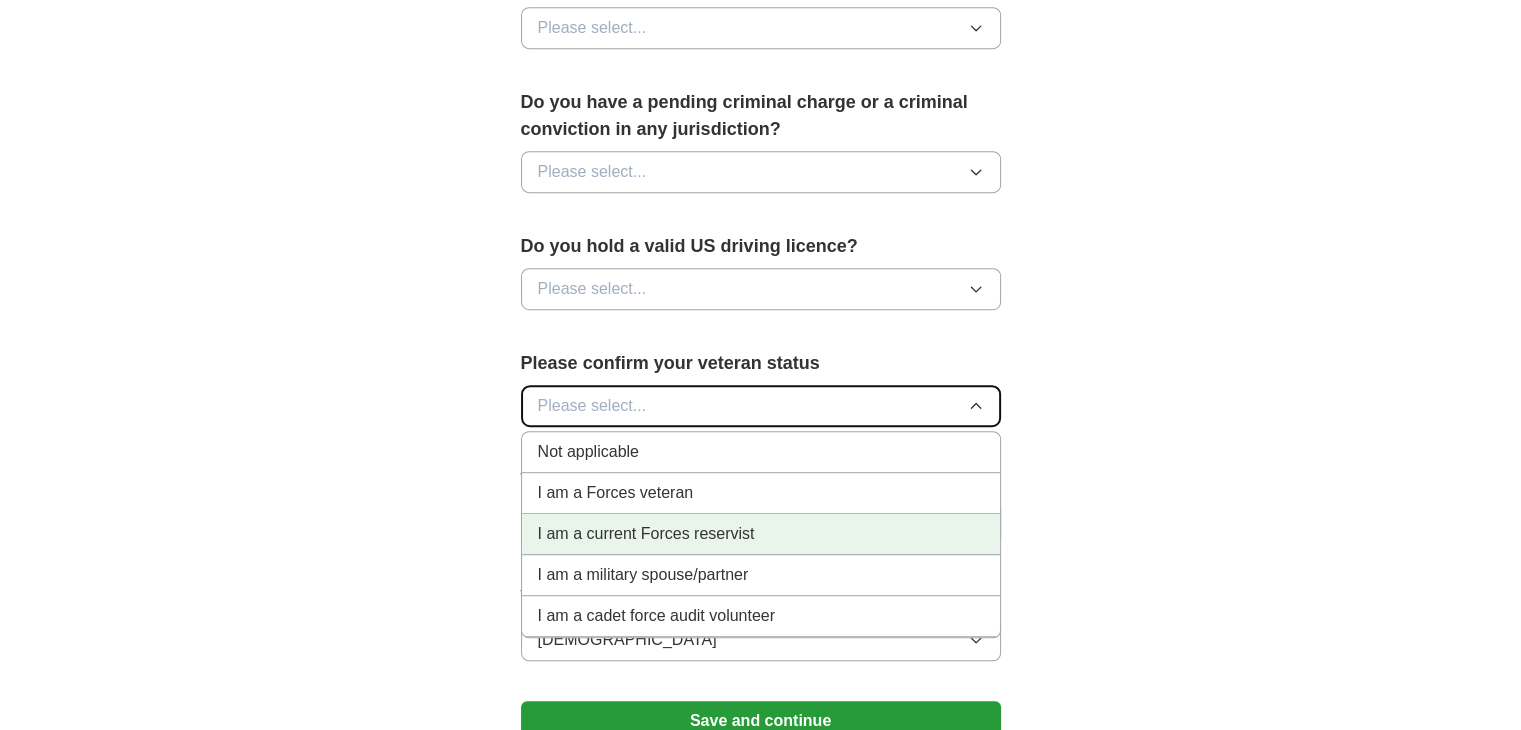 scroll, scrollTop: 1217, scrollLeft: 0, axis: vertical 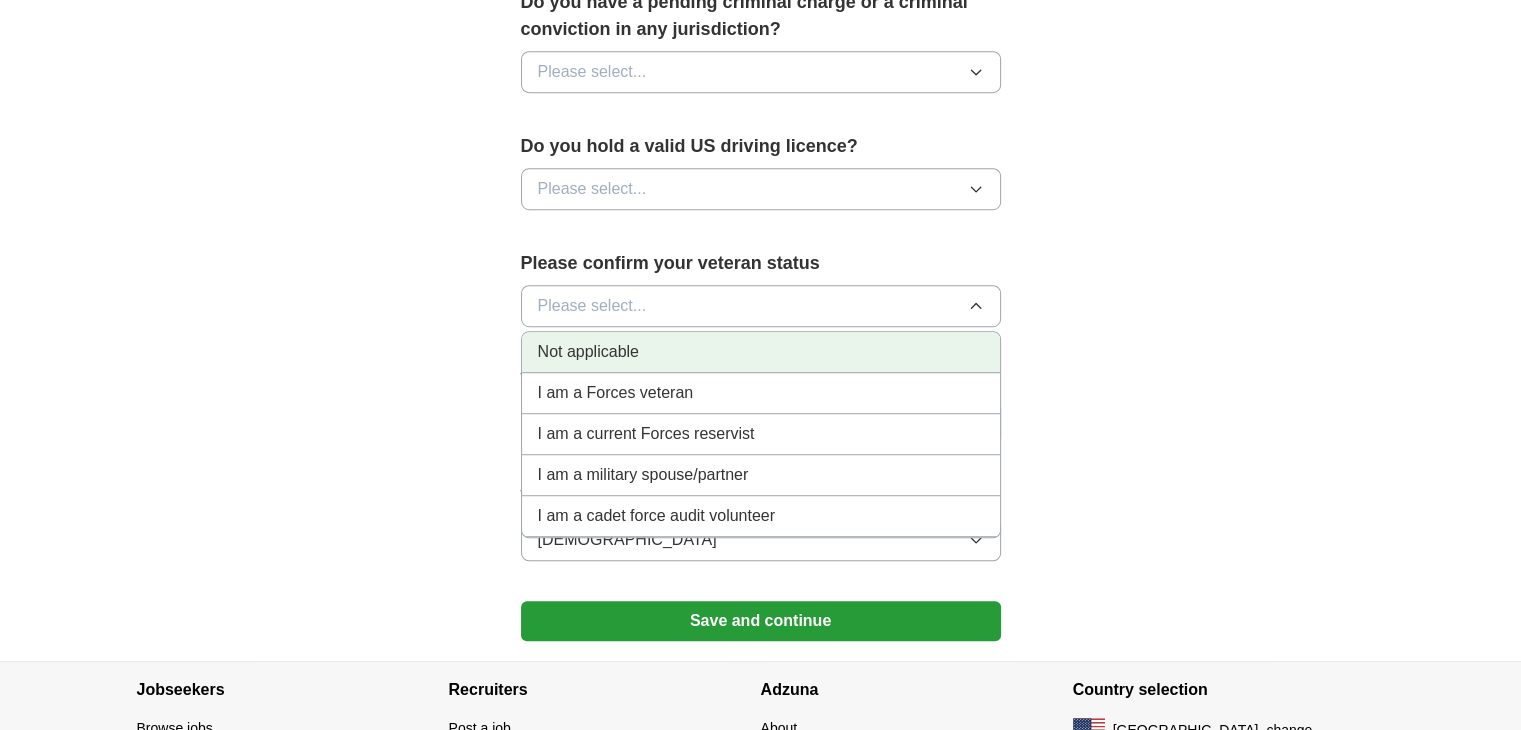 click on "Not applicable" at bounding box center [761, 352] 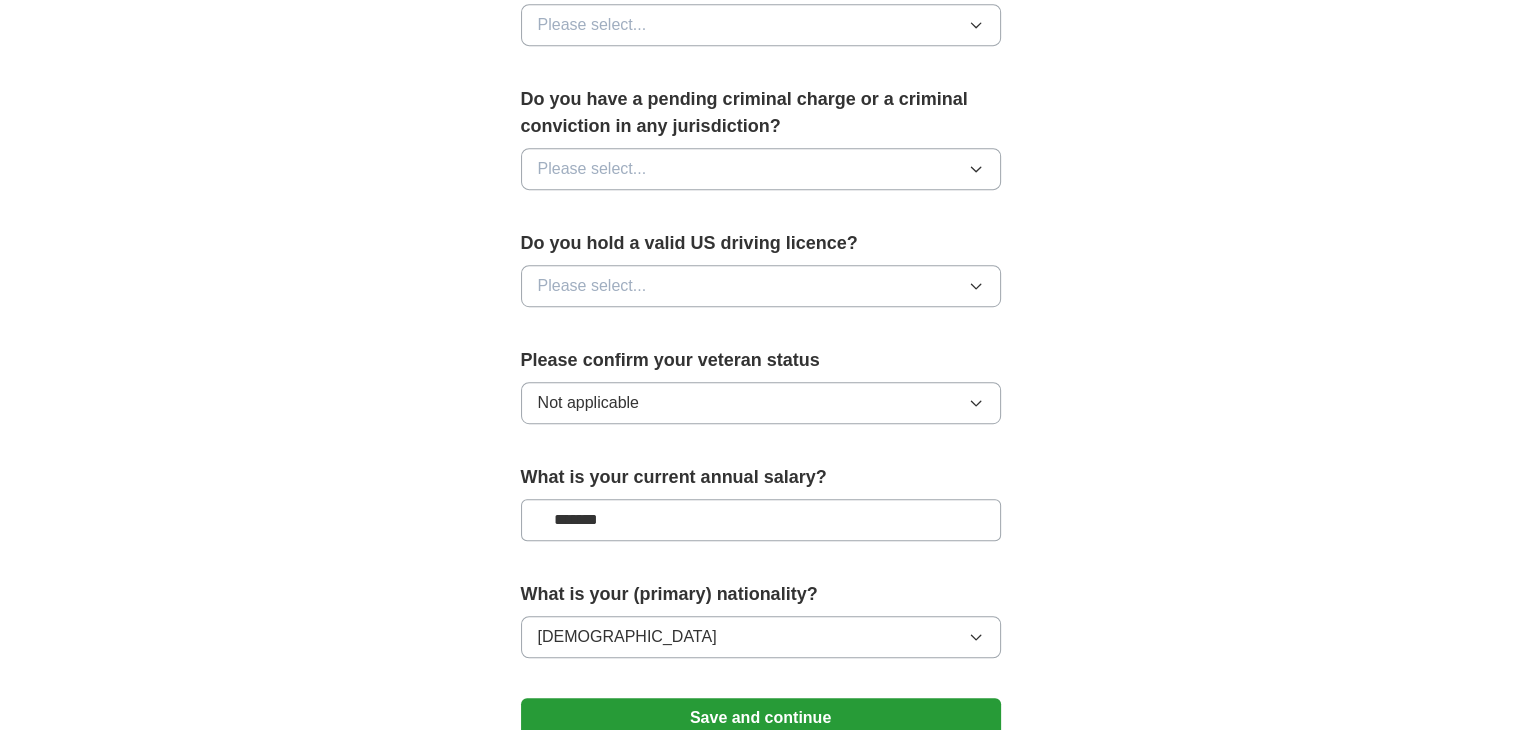 scroll, scrollTop: 1017, scrollLeft: 0, axis: vertical 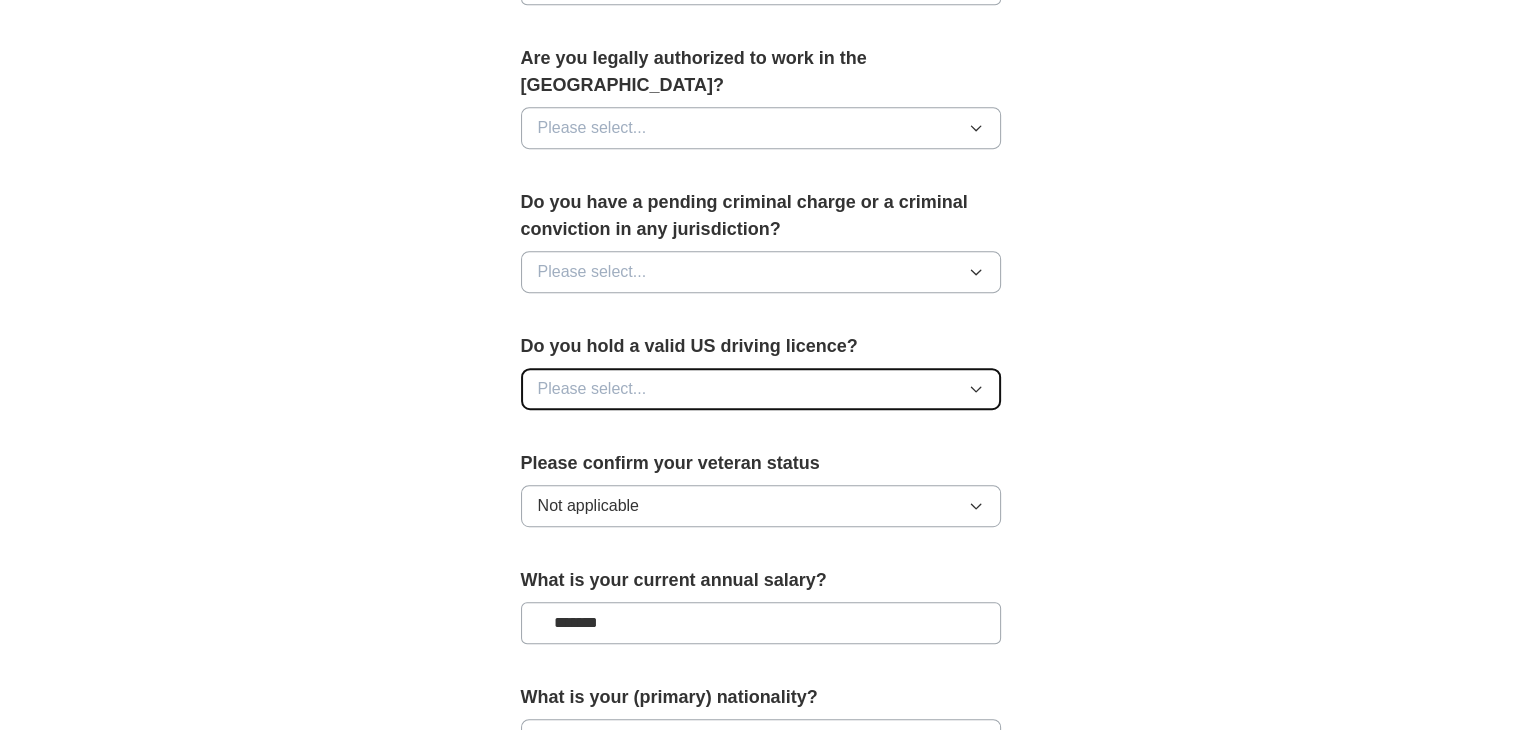 click on "Please select..." at bounding box center [761, 389] 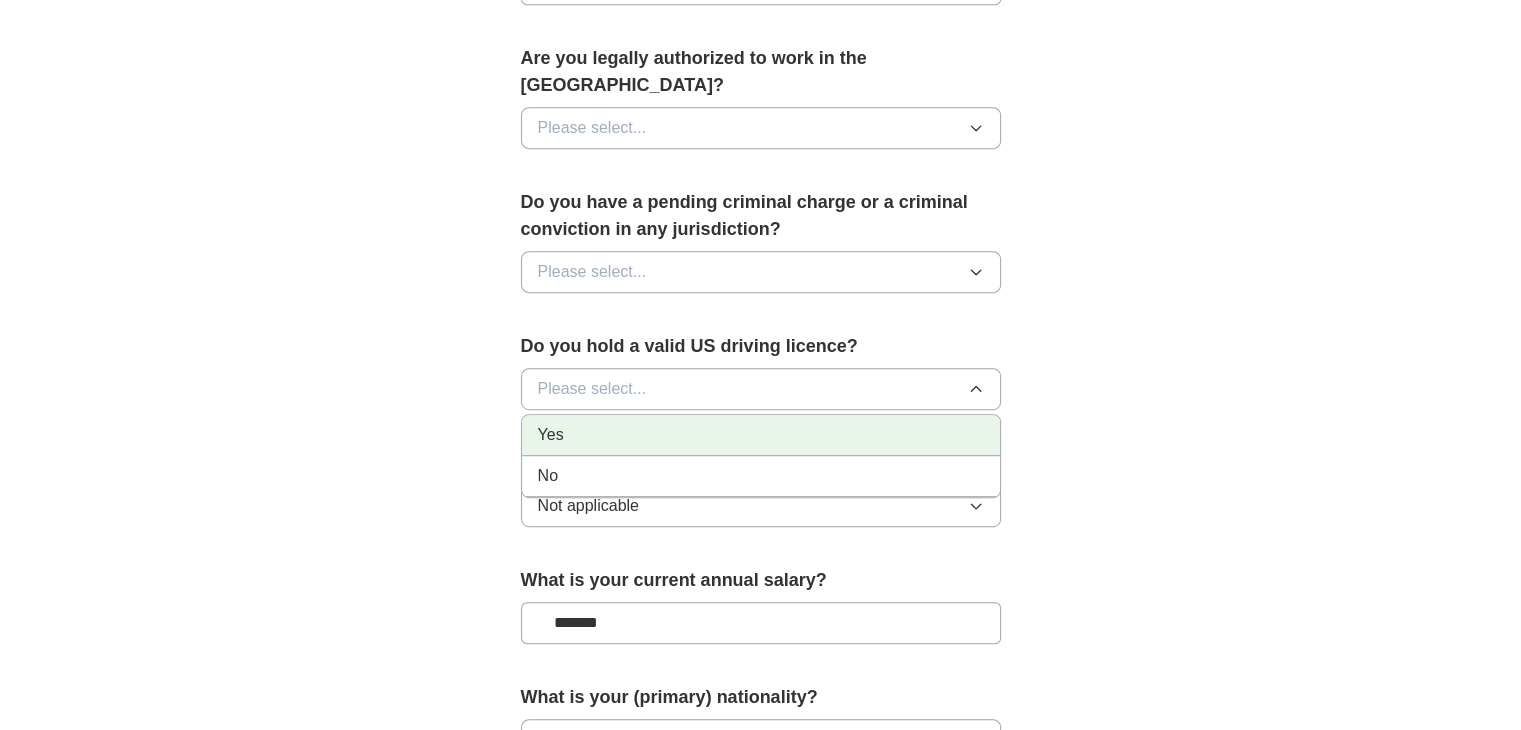 click on "Yes" at bounding box center (761, 435) 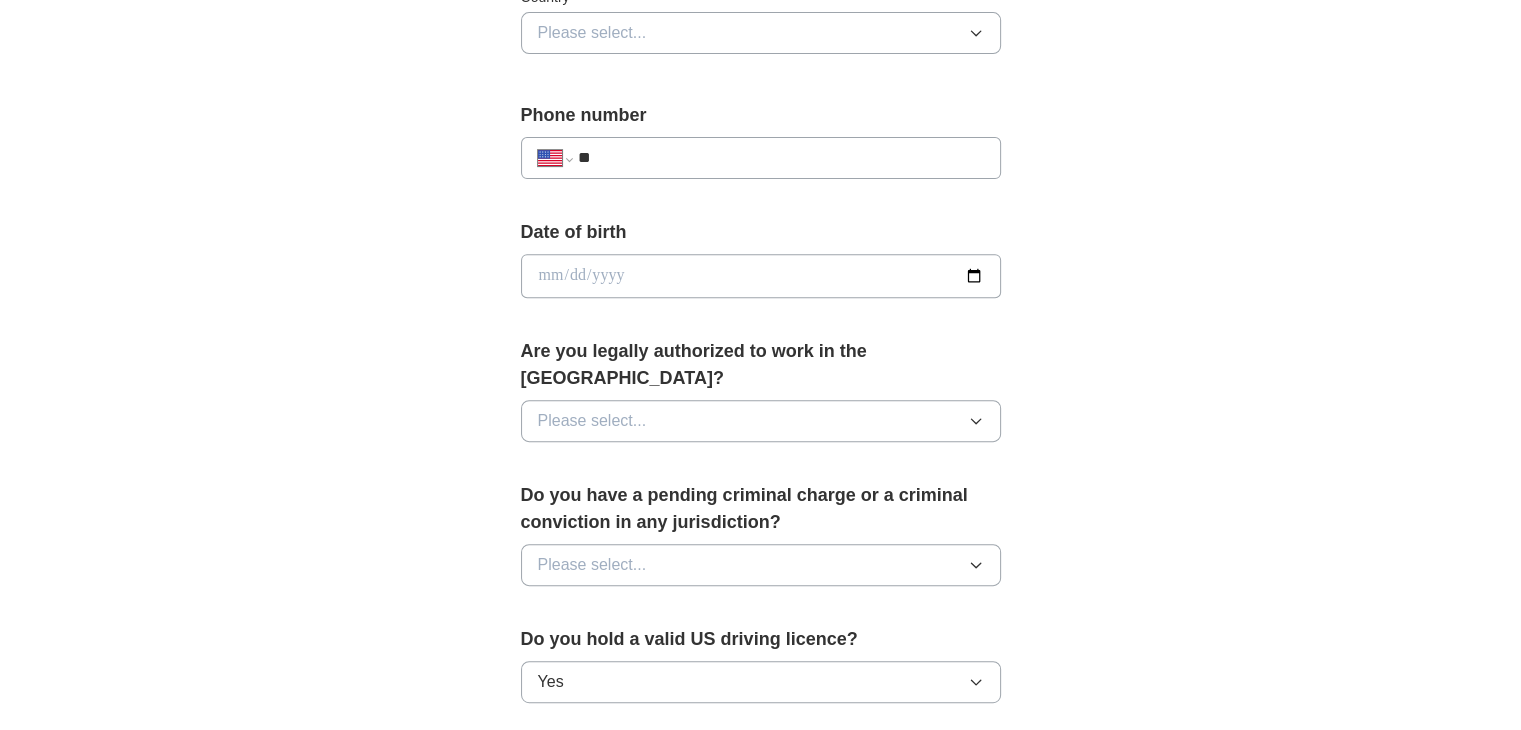 scroll, scrollTop: 717, scrollLeft: 0, axis: vertical 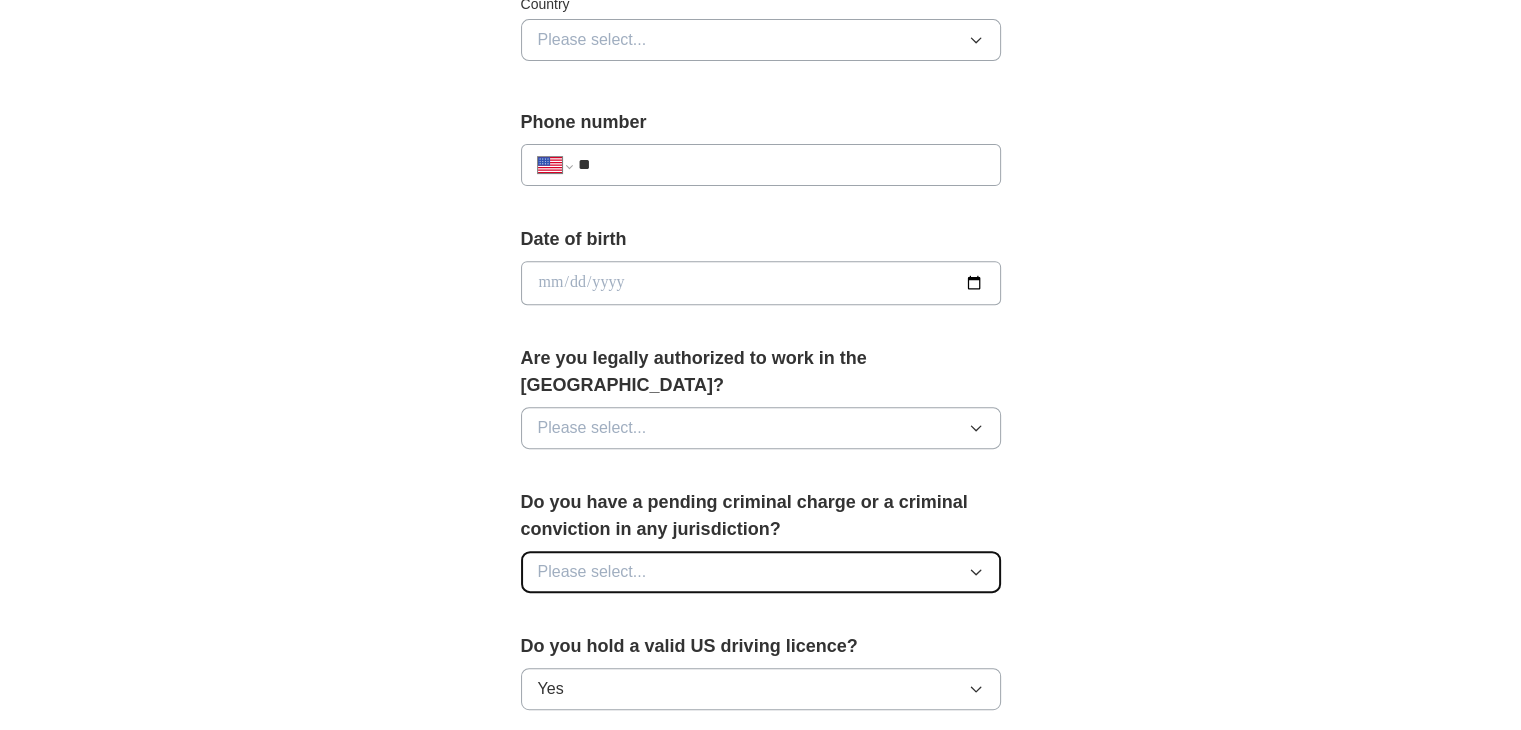 click on "Please select..." at bounding box center (761, 572) 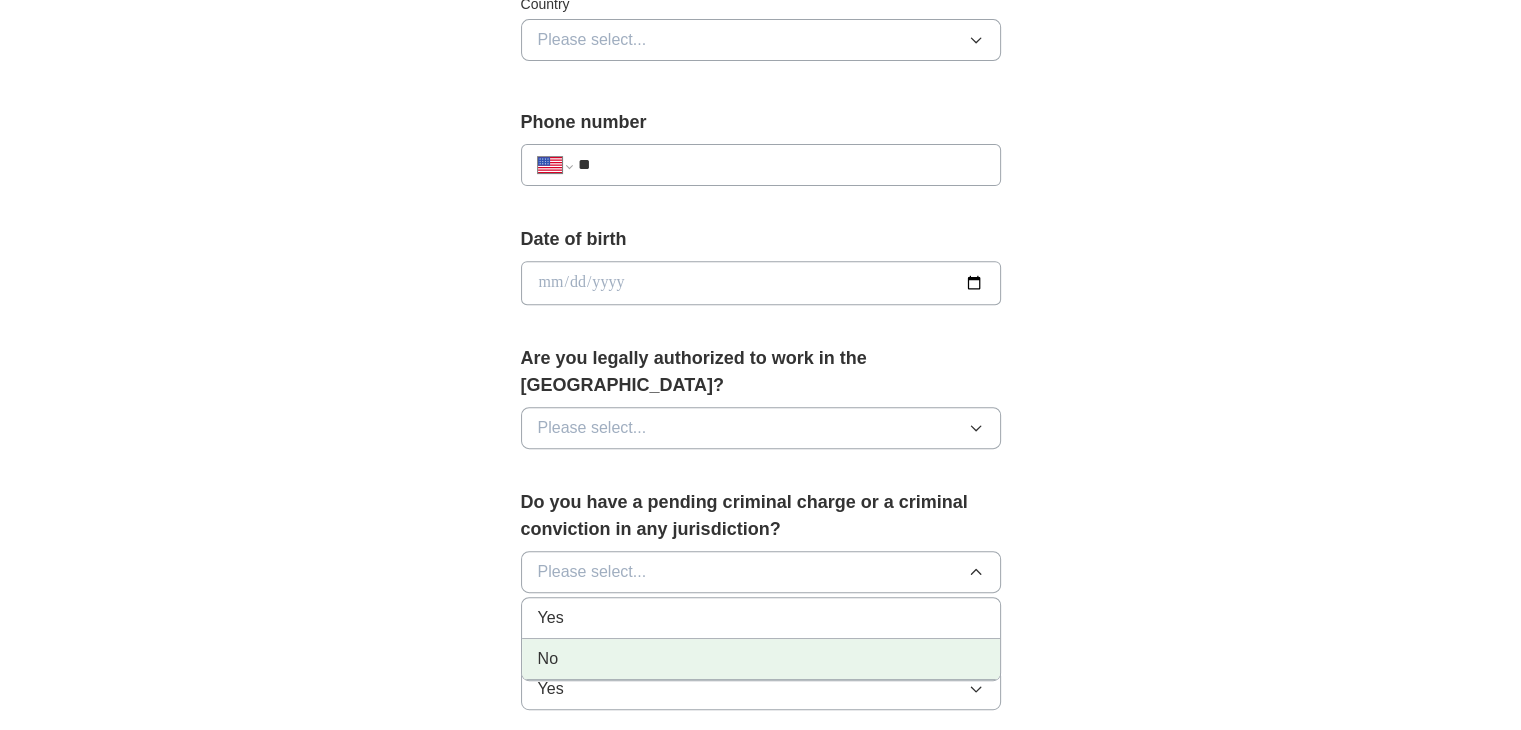 click on "No" at bounding box center [761, 659] 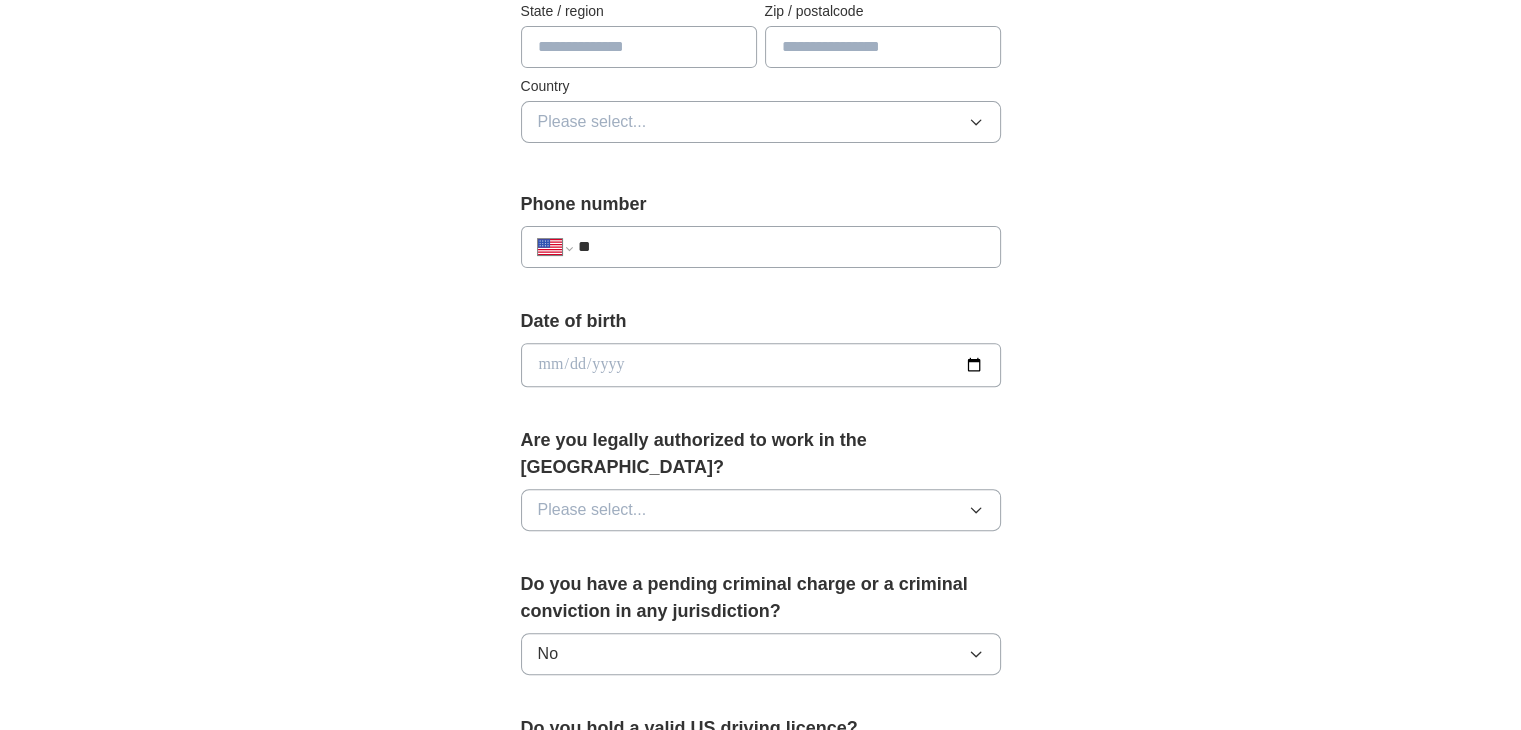 scroll, scrollTop: 517, scrollLeft: 0, axis: vertical 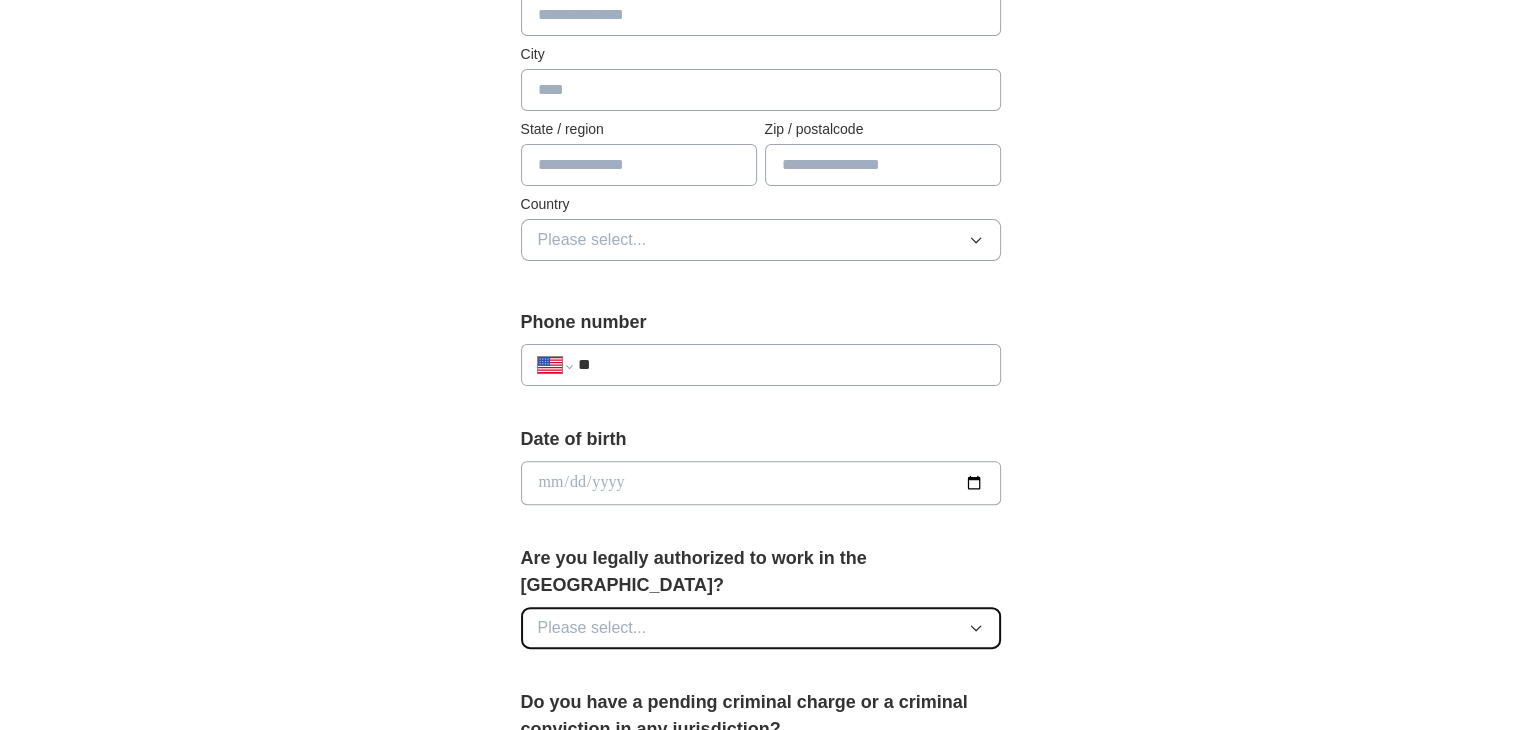 click on "Please select..." at bounding box center (761, 628) 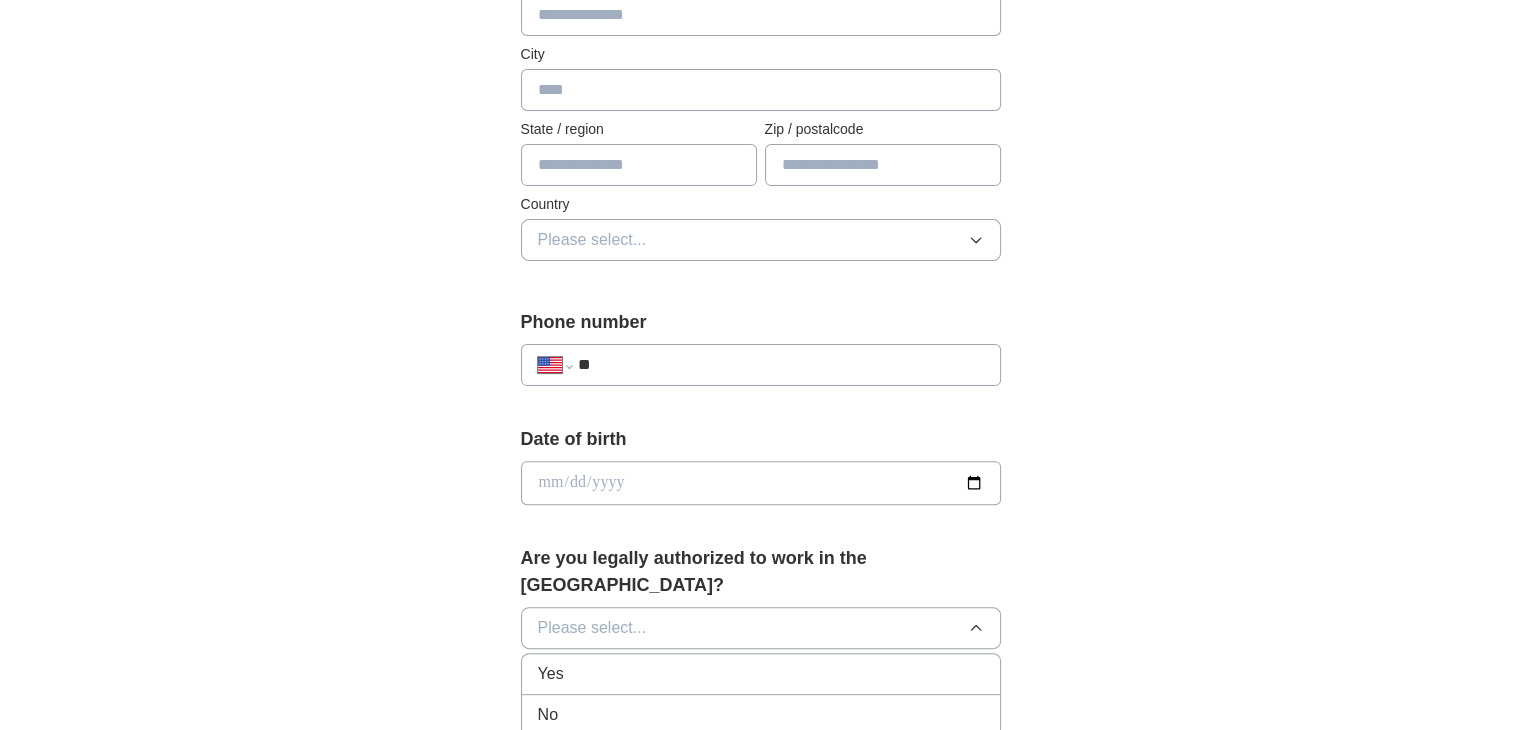 click on "Yes" at bounding box center [761, 674] 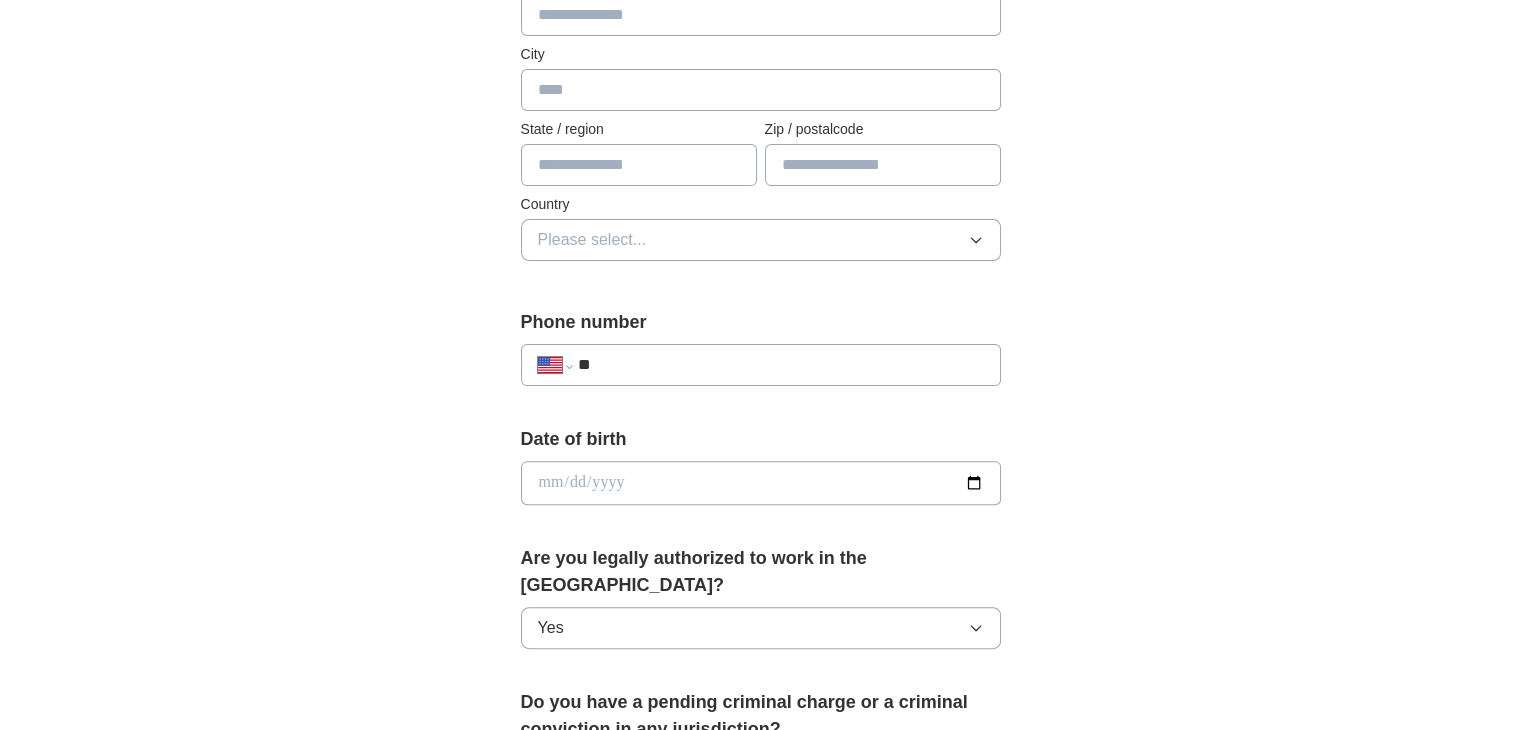 click at bounding box center (761, 483) 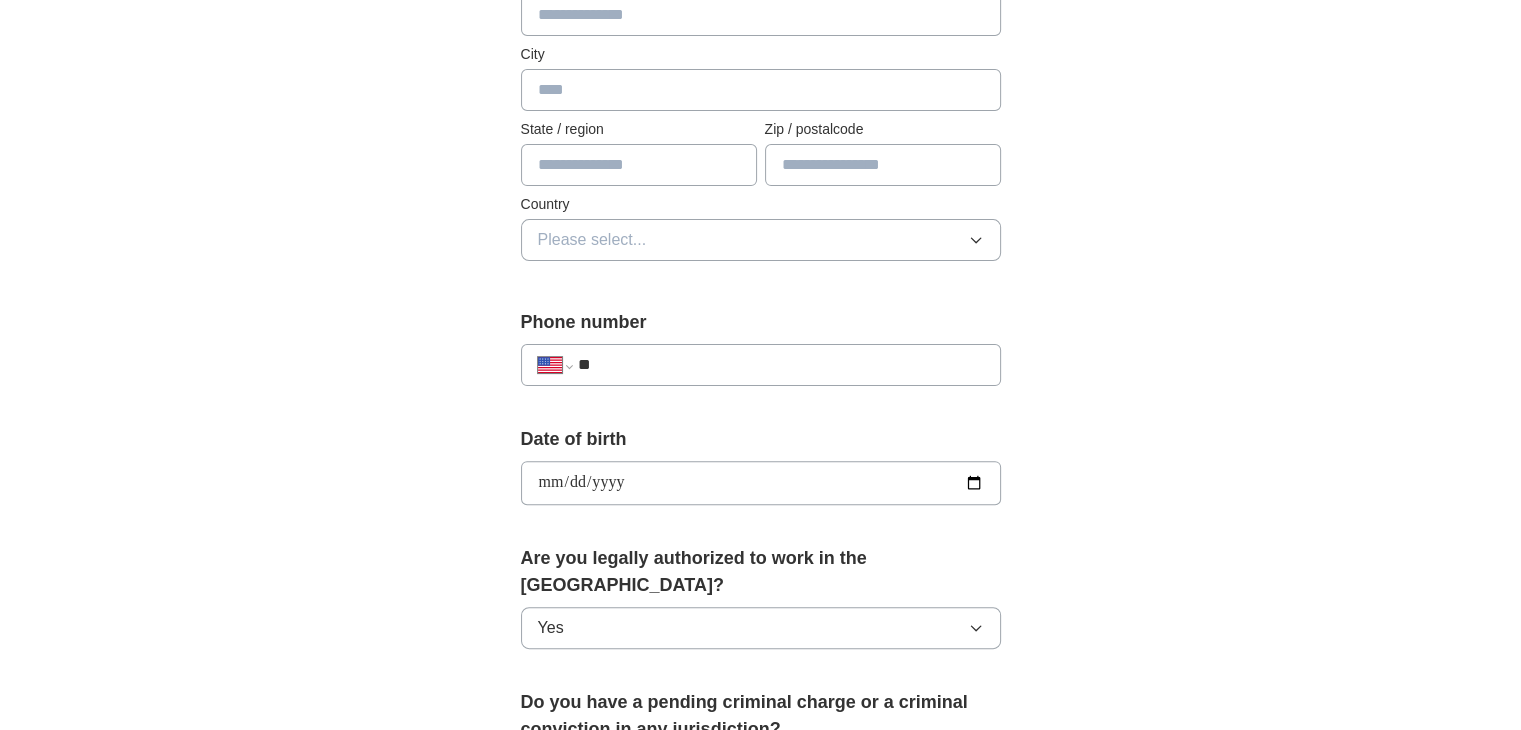 type on "**********" 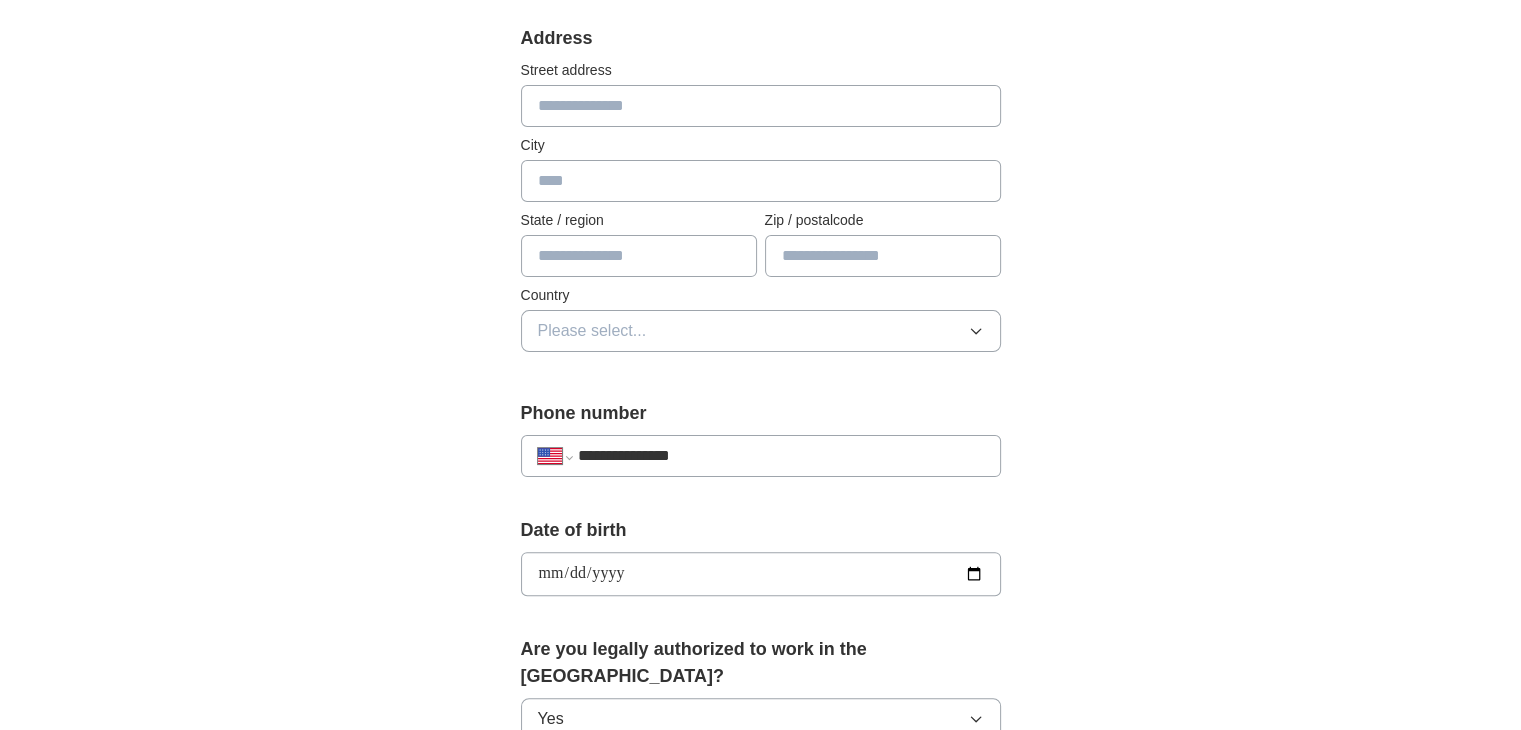scroll, scrollTop: 317, scrollLeft: 0, axis: vertical 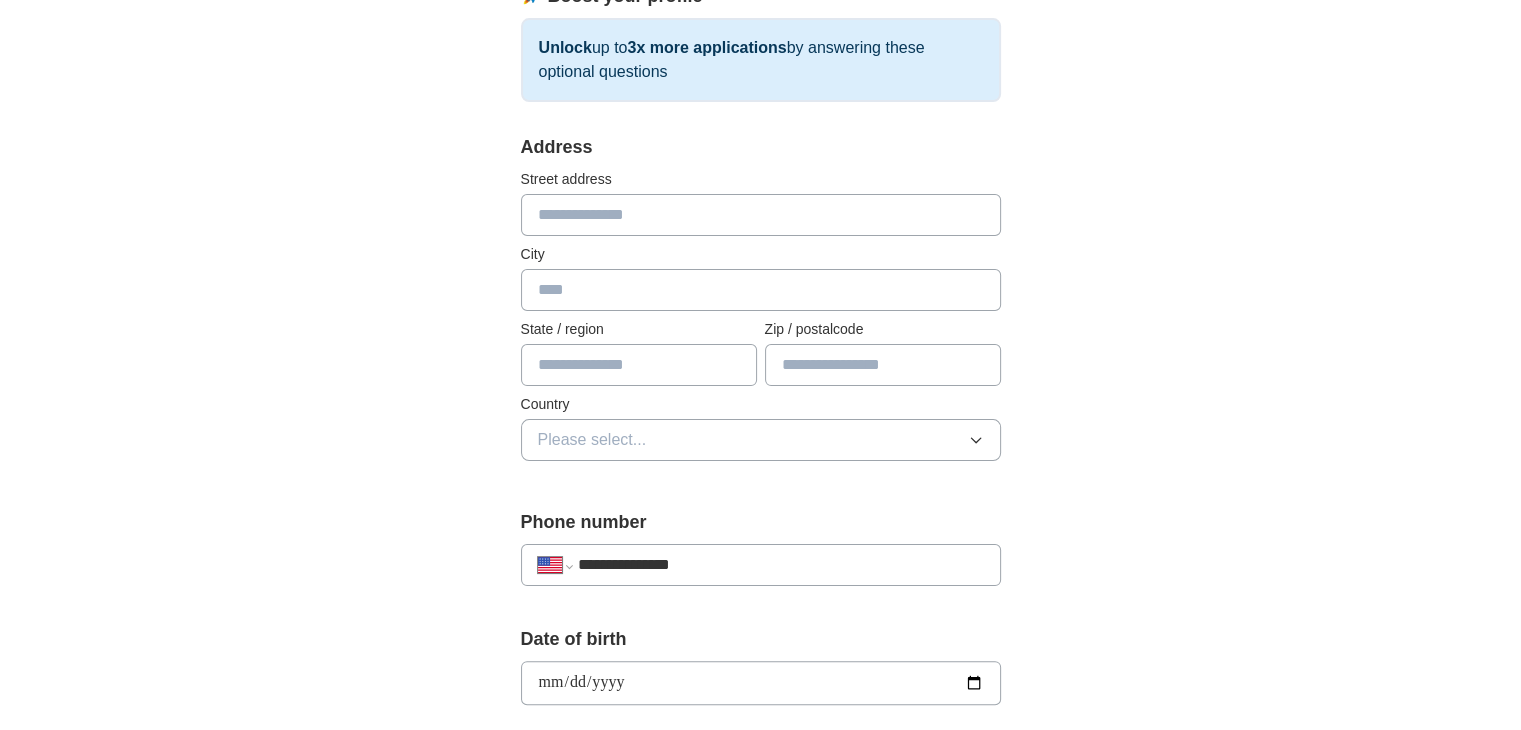 type on "**********" 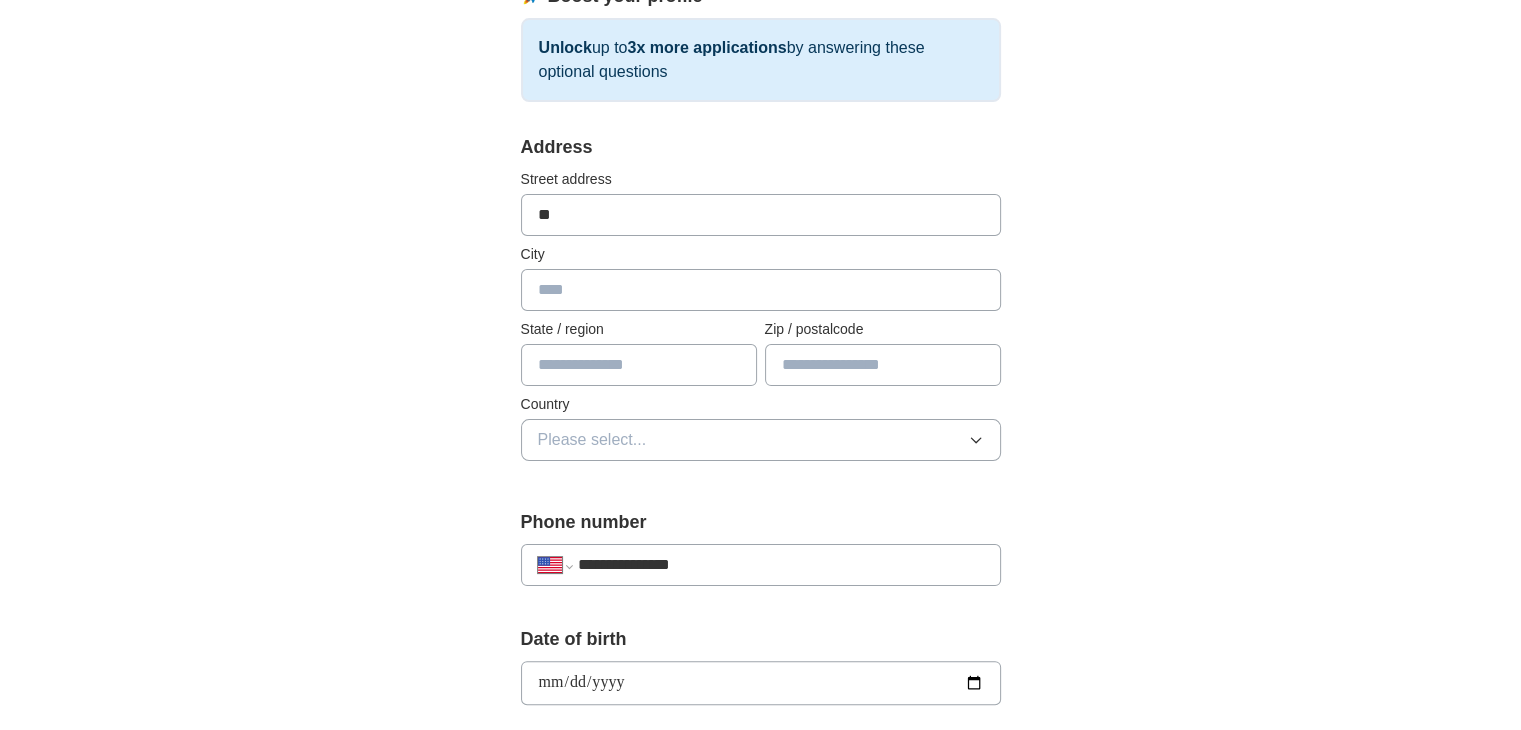type on "**********" 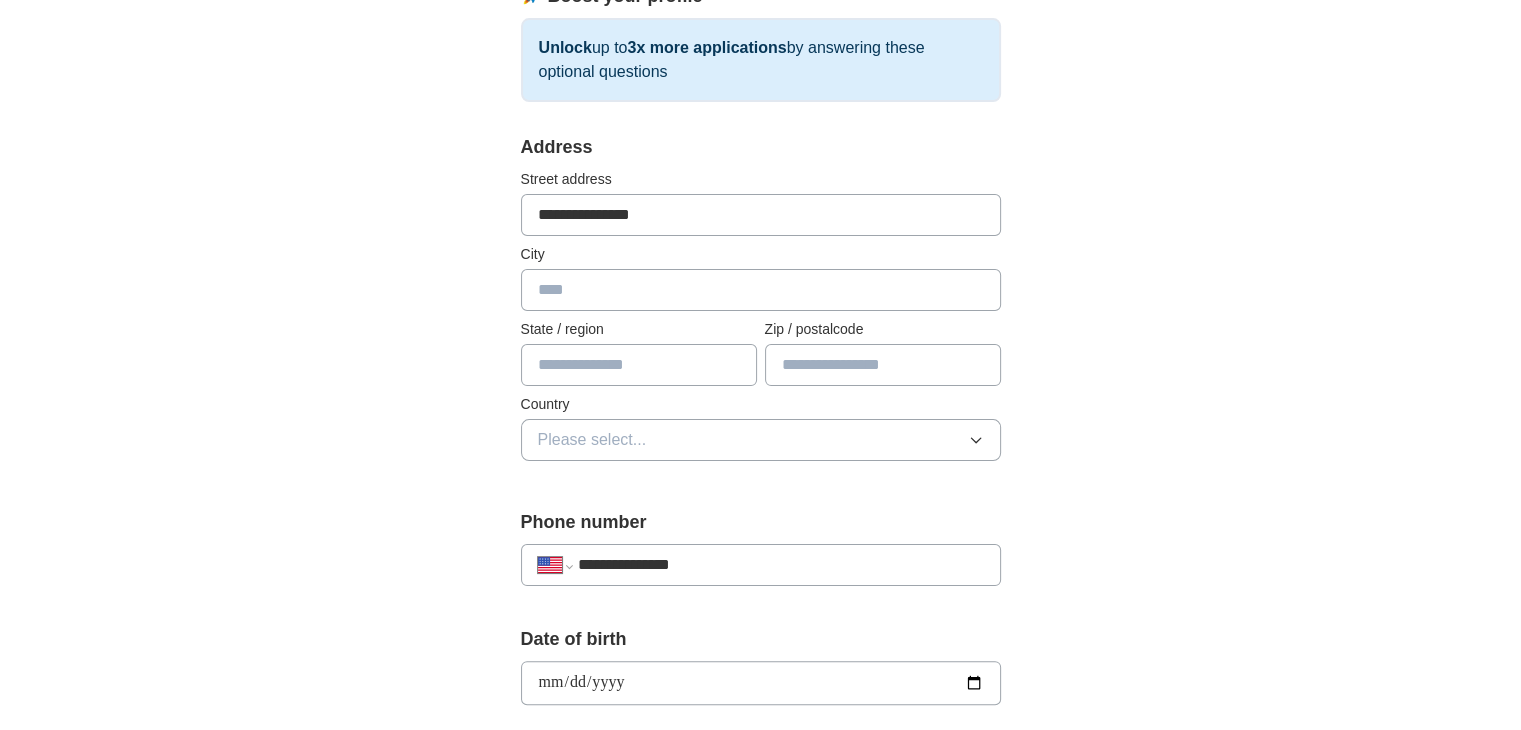 type on "**********" 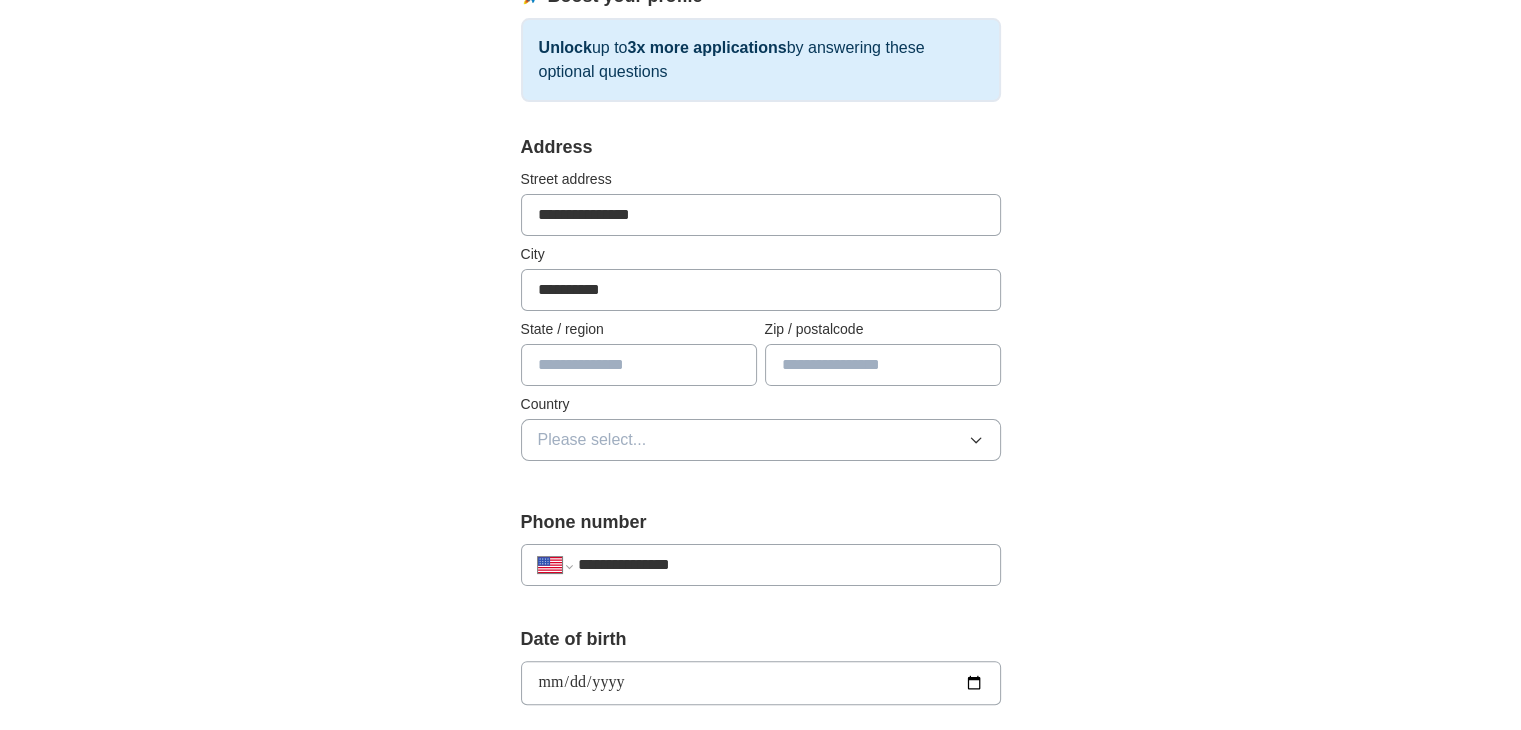 type on "**" 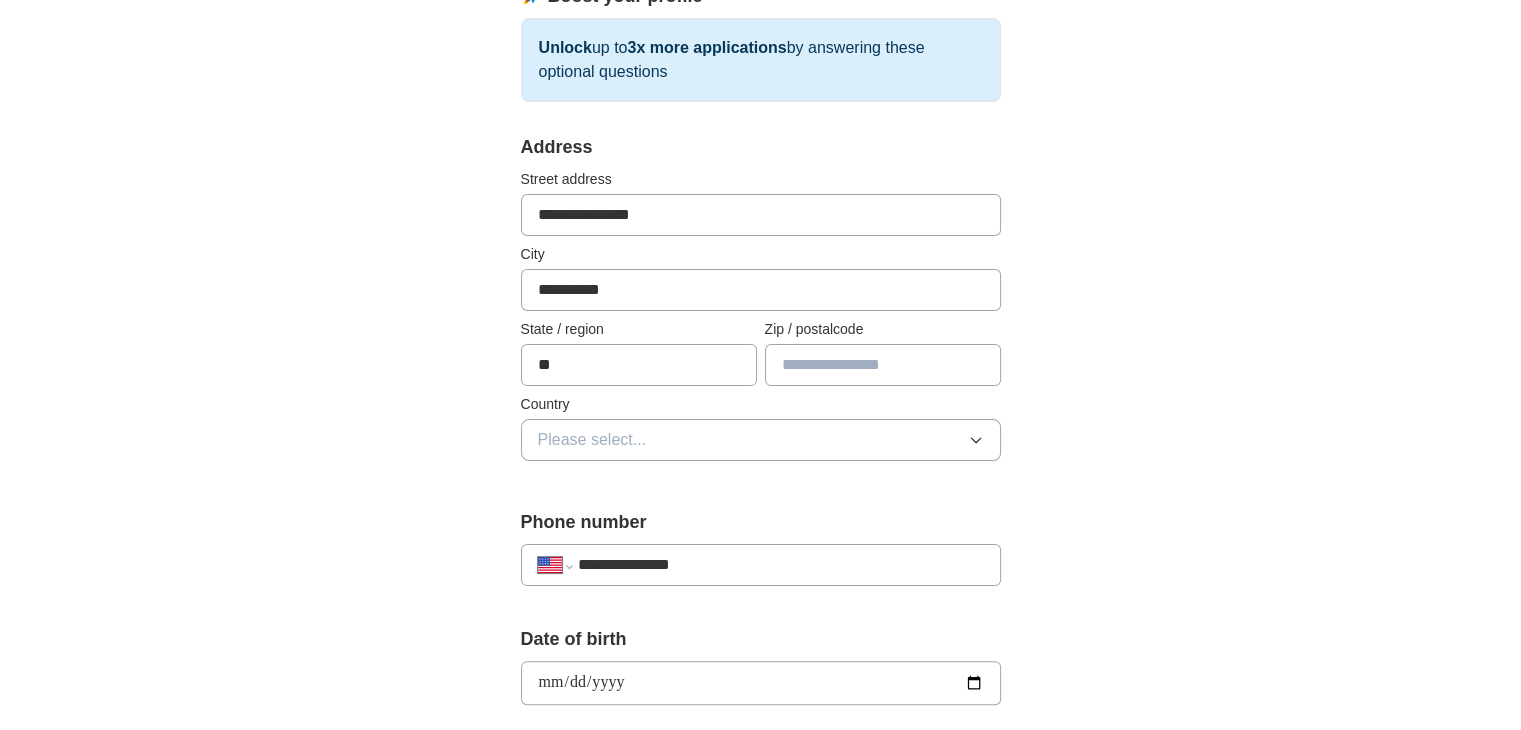 type on "*****" 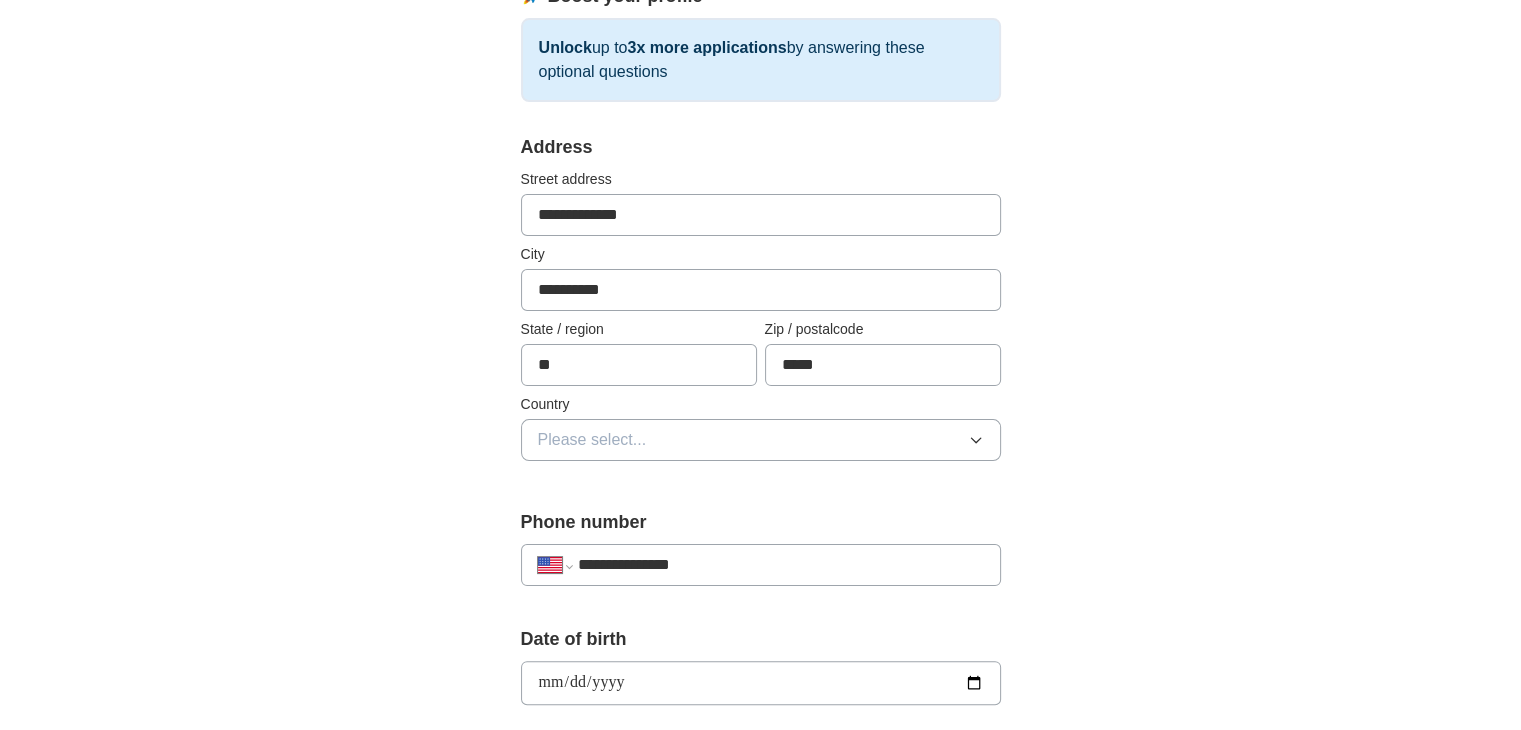 type on "**********" 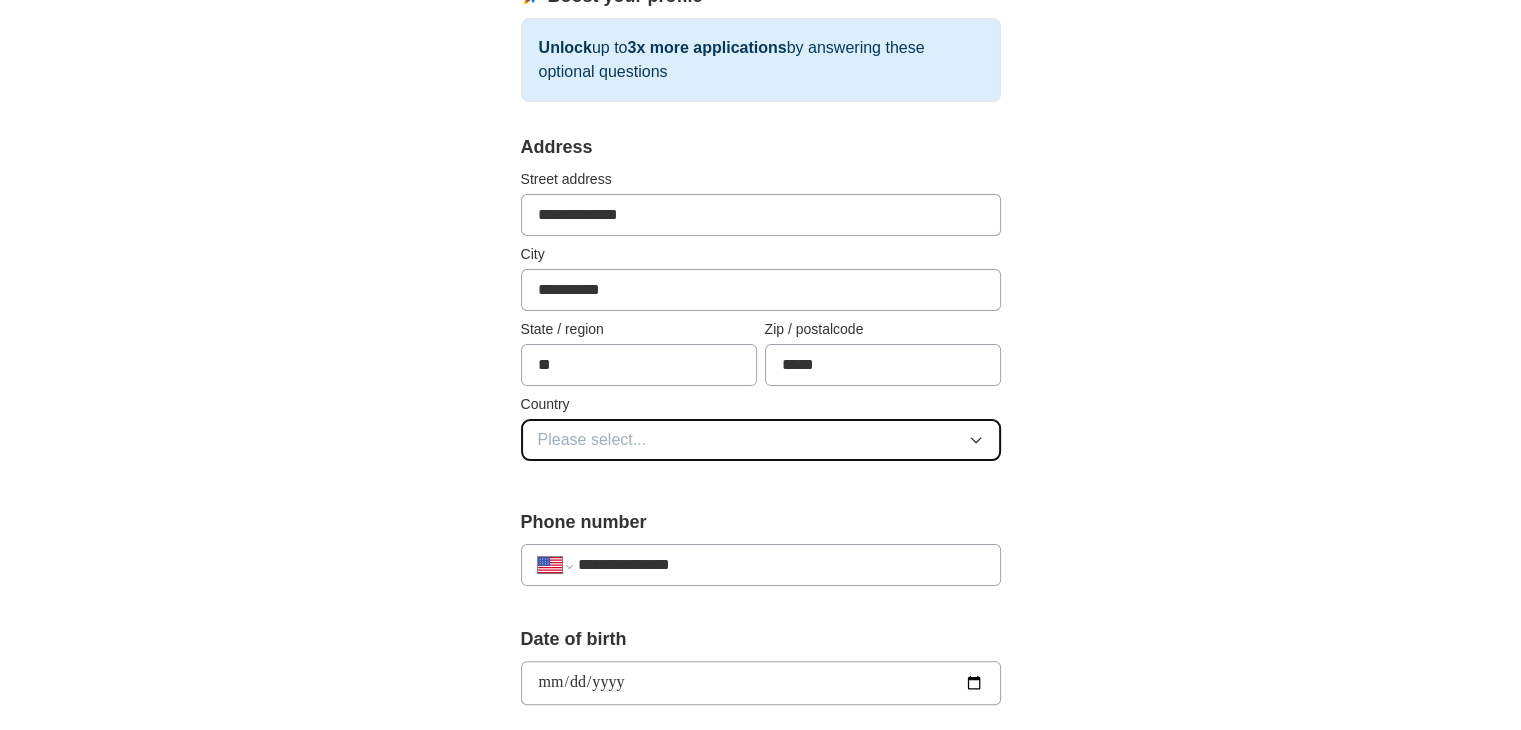 click on "Please select..." at bounding box center [761, 440] 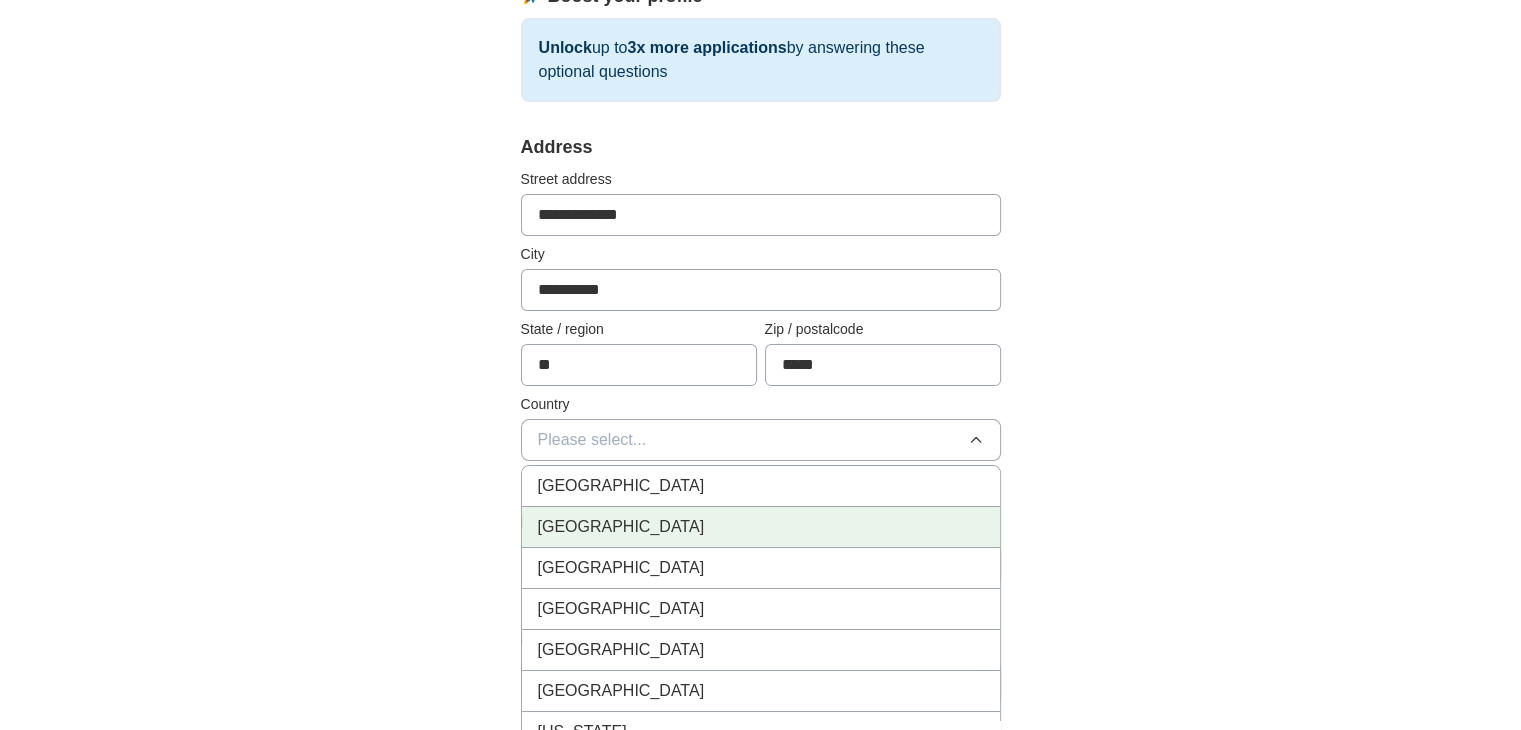 click on "[GEOGRAPHIC_DATA]" at bounding box center [761, 527] 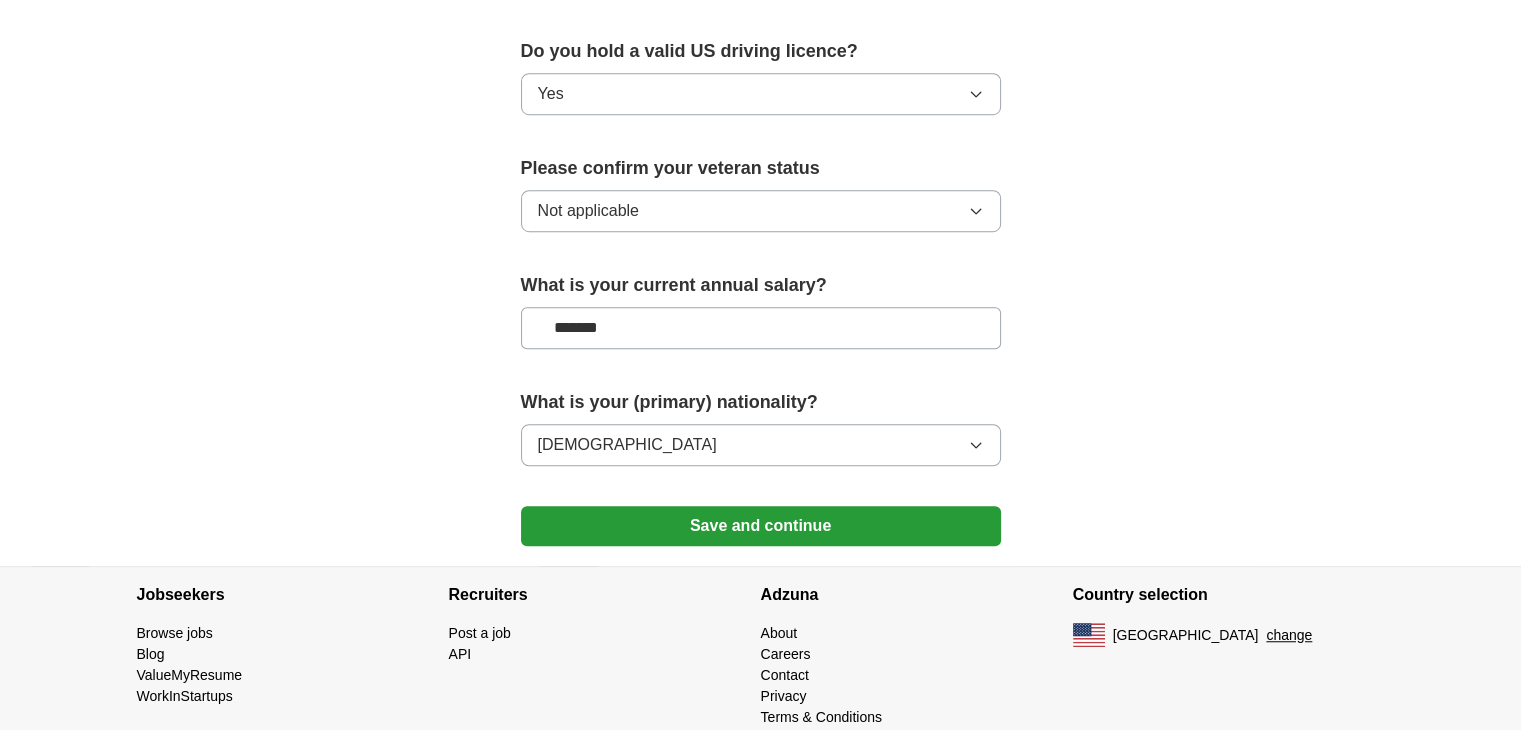 scroll, scrollTop: 1317, scrollLeft: 0, axis: vertical 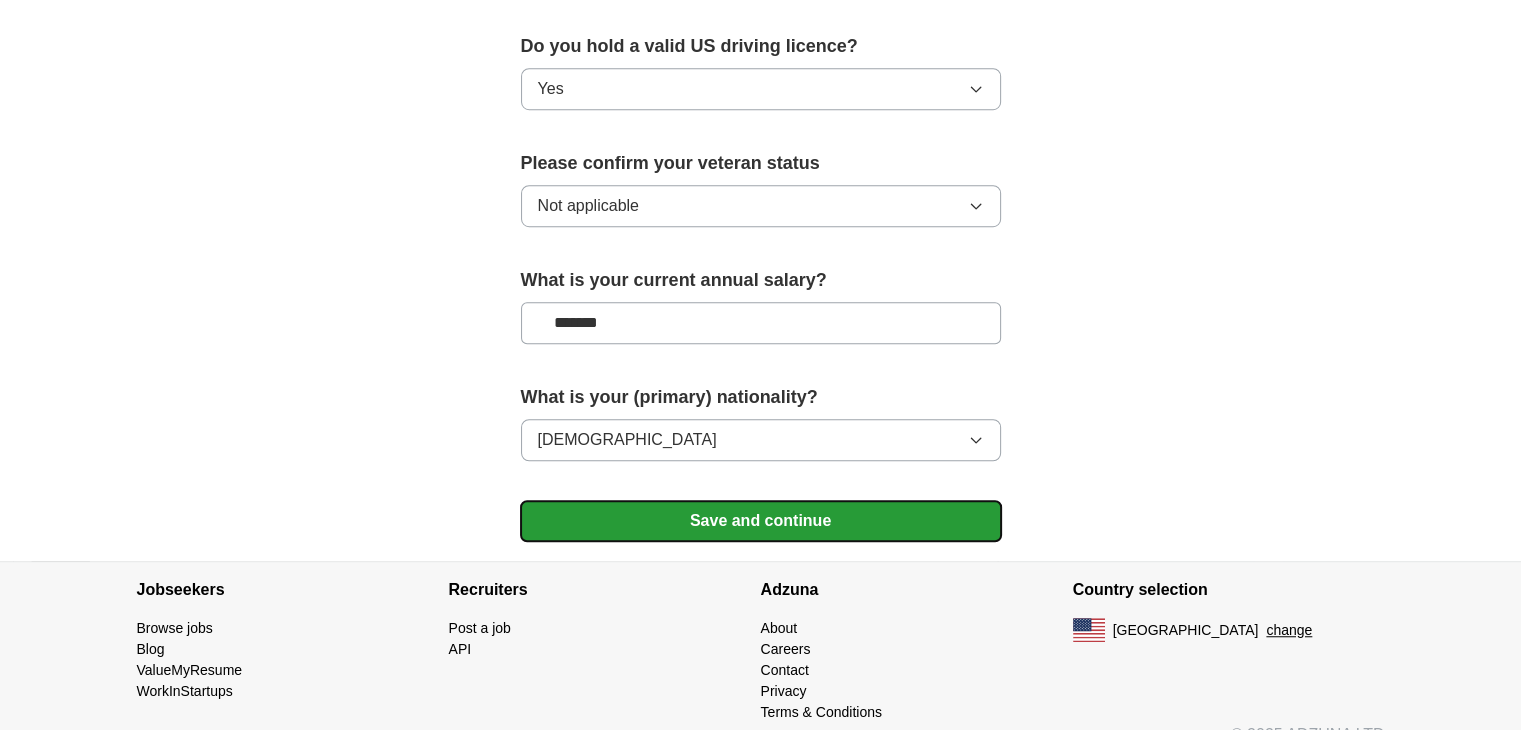 click on "Save and continue" at bounding box center [761, 521] 